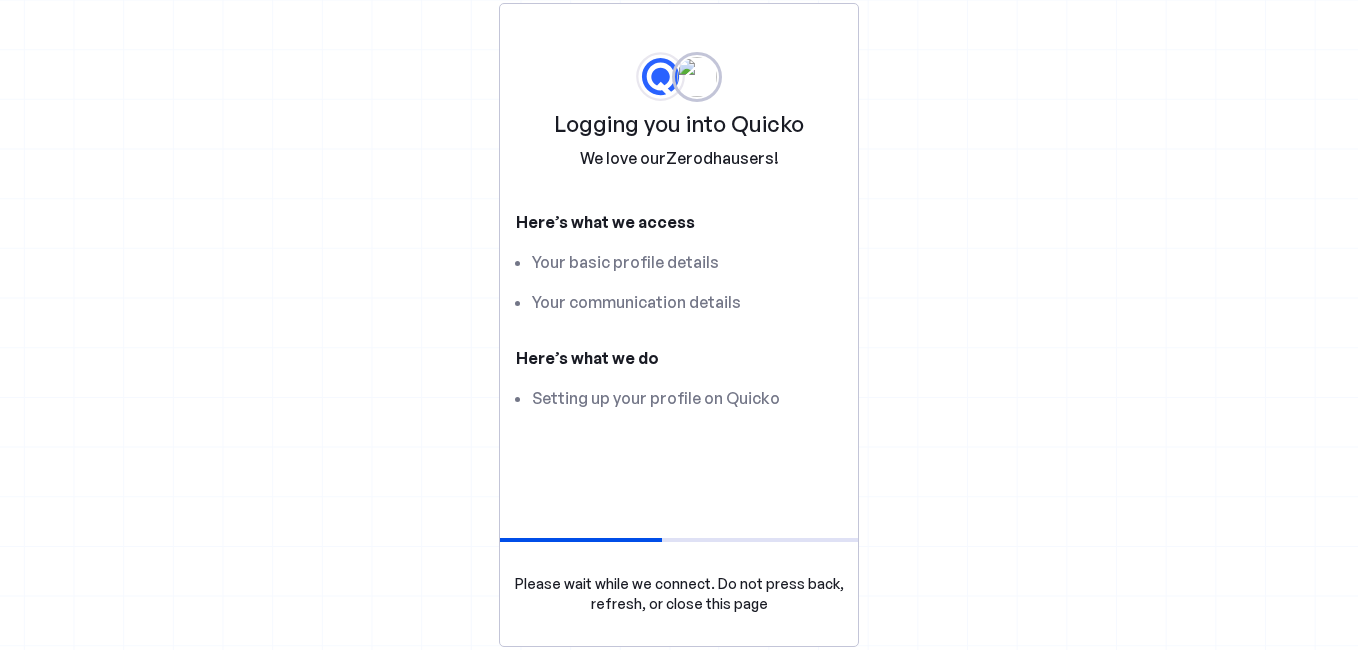 scroll, scrollTop: 0, scrollLeft: 0, axis: both 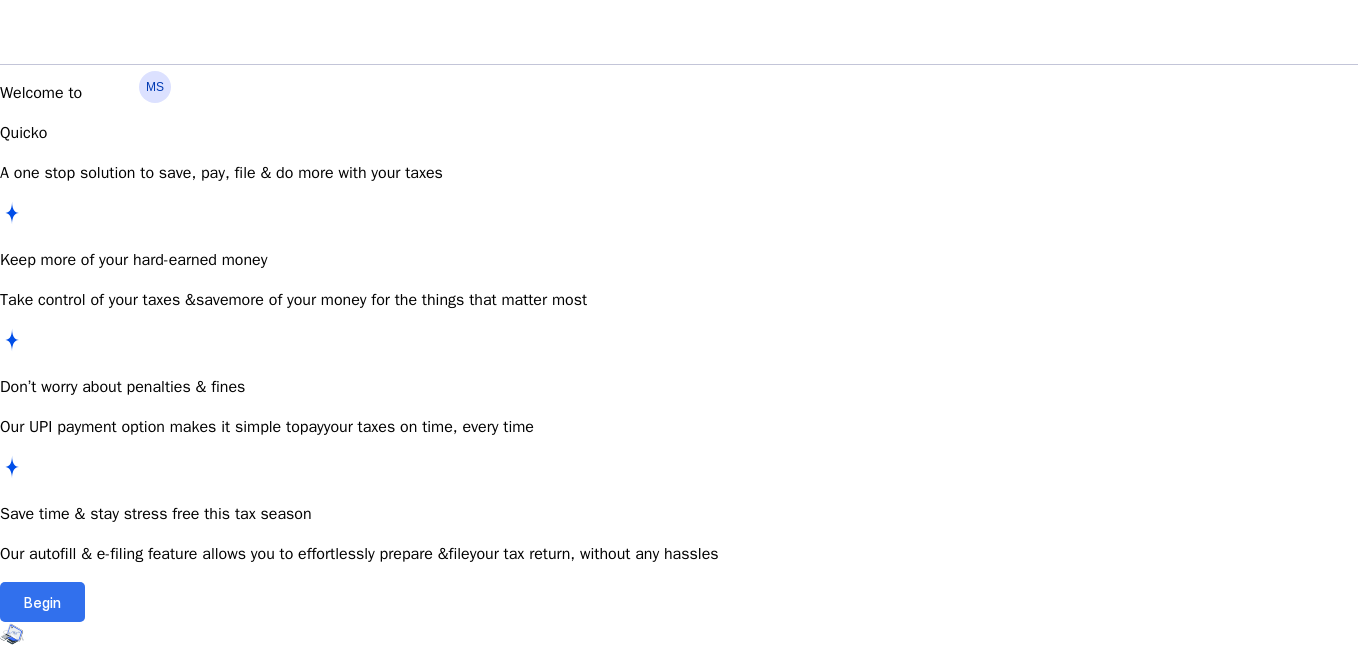 click on "Begin" at bounding box center [42, 602] 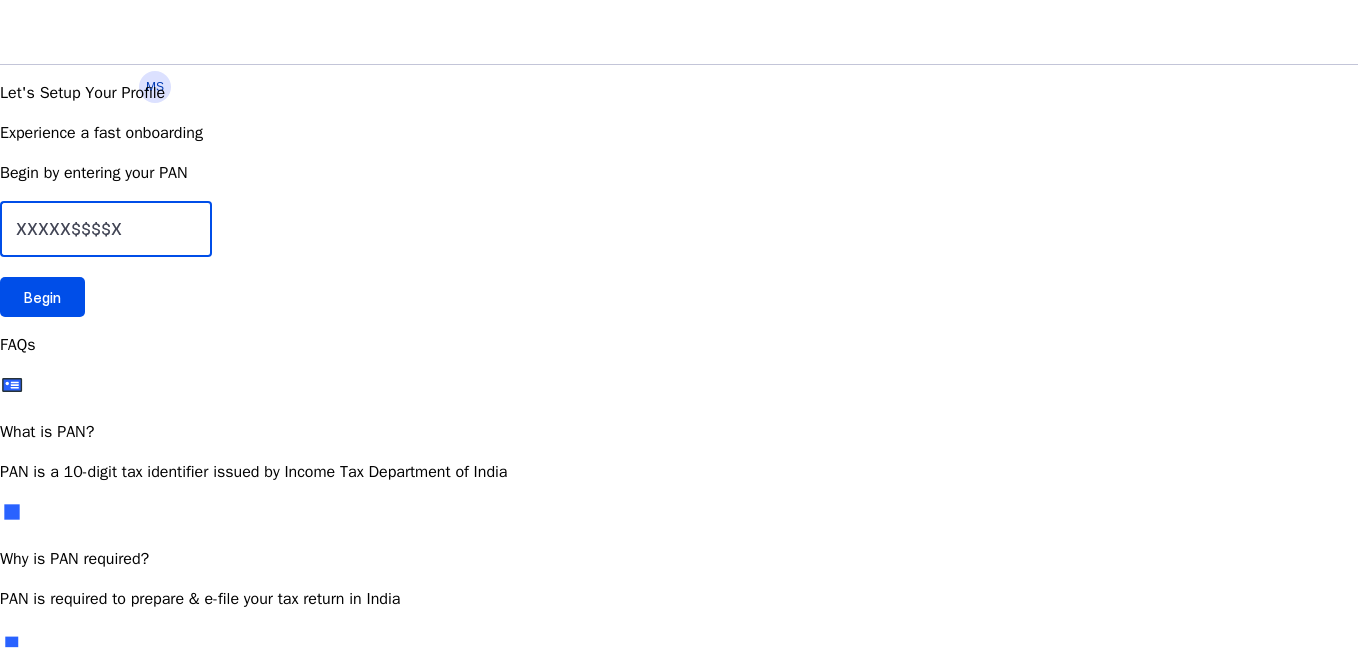 click at bounding box center (106, 229) 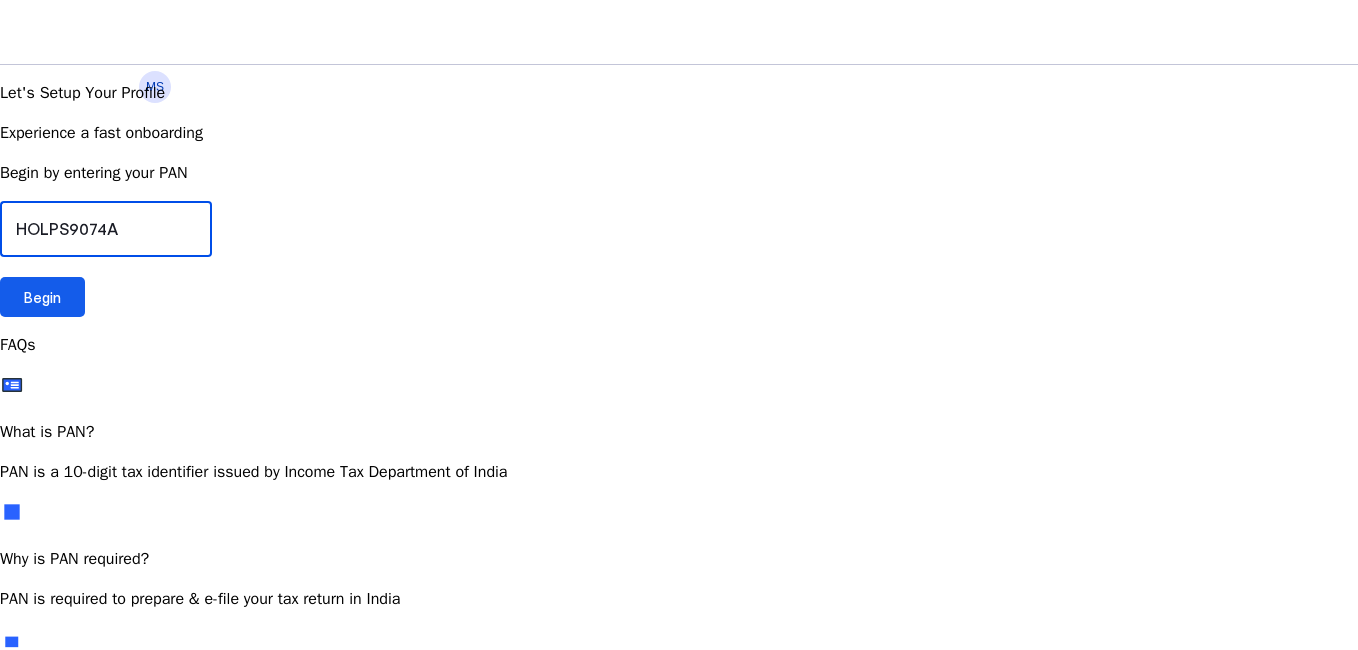 type on "HOLPS9074A" 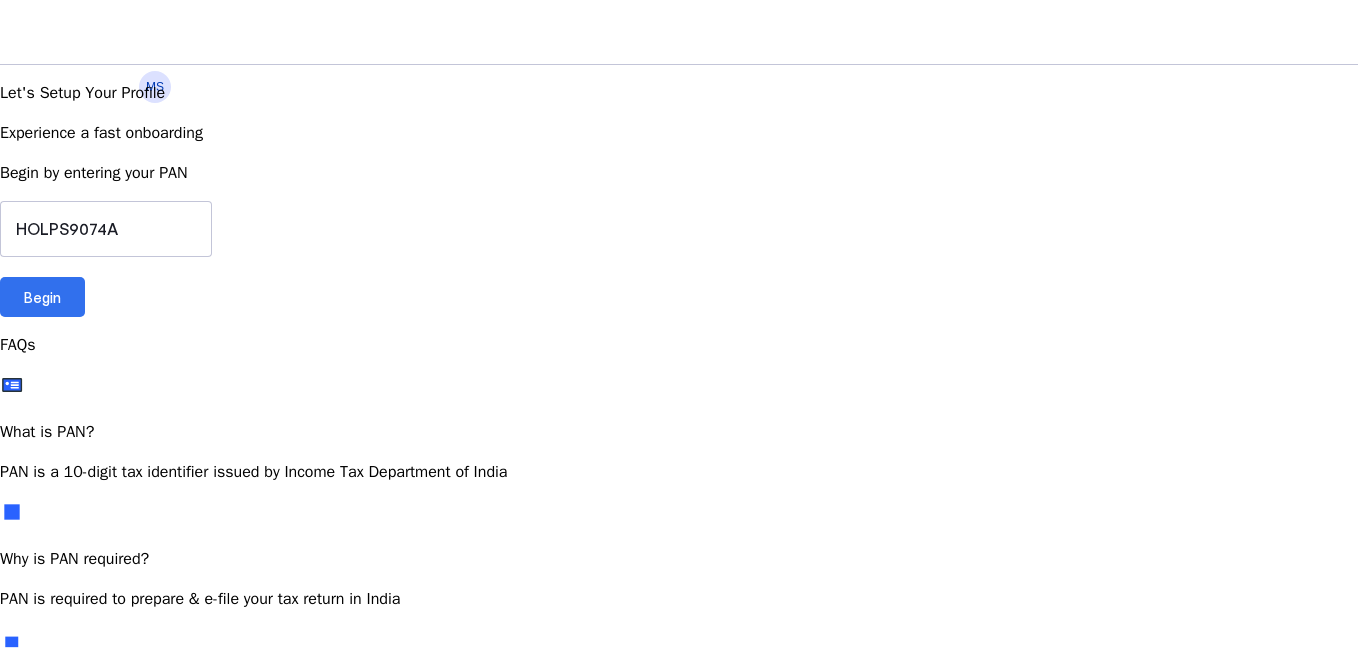 click on "Begin" at bounding box center (42, 297) 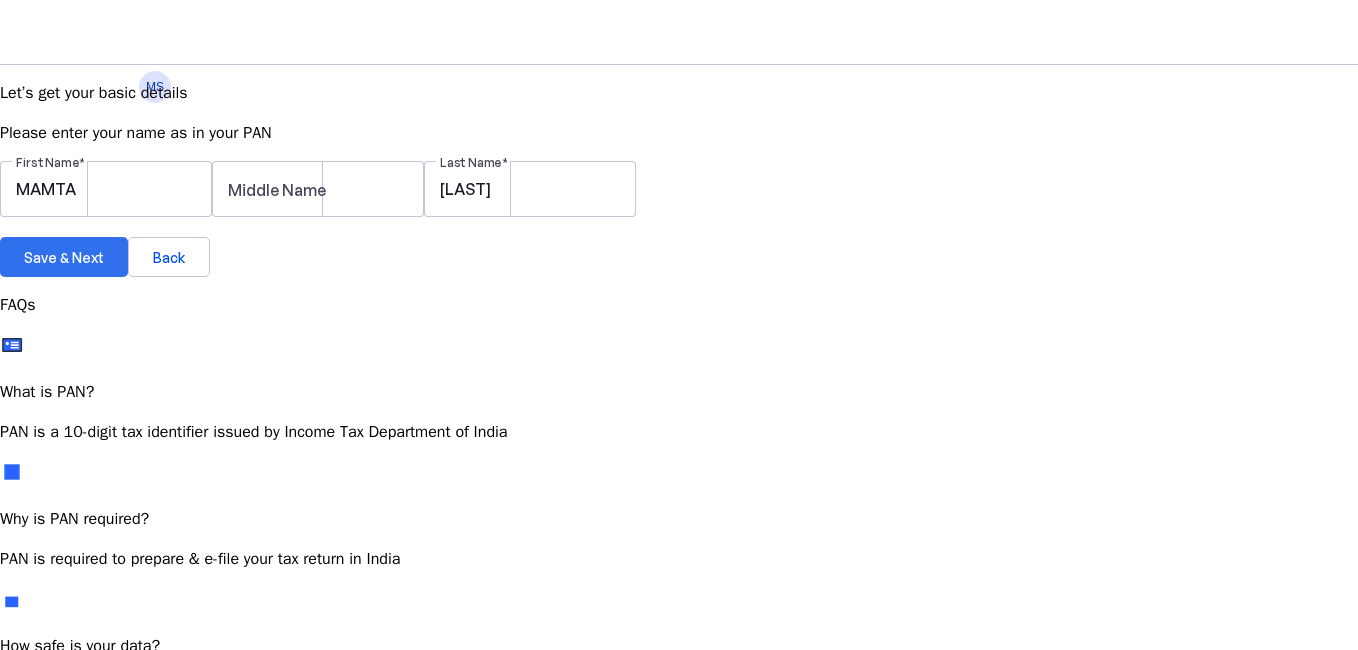 click on "Save & Next" at bounding box center [64, 257] 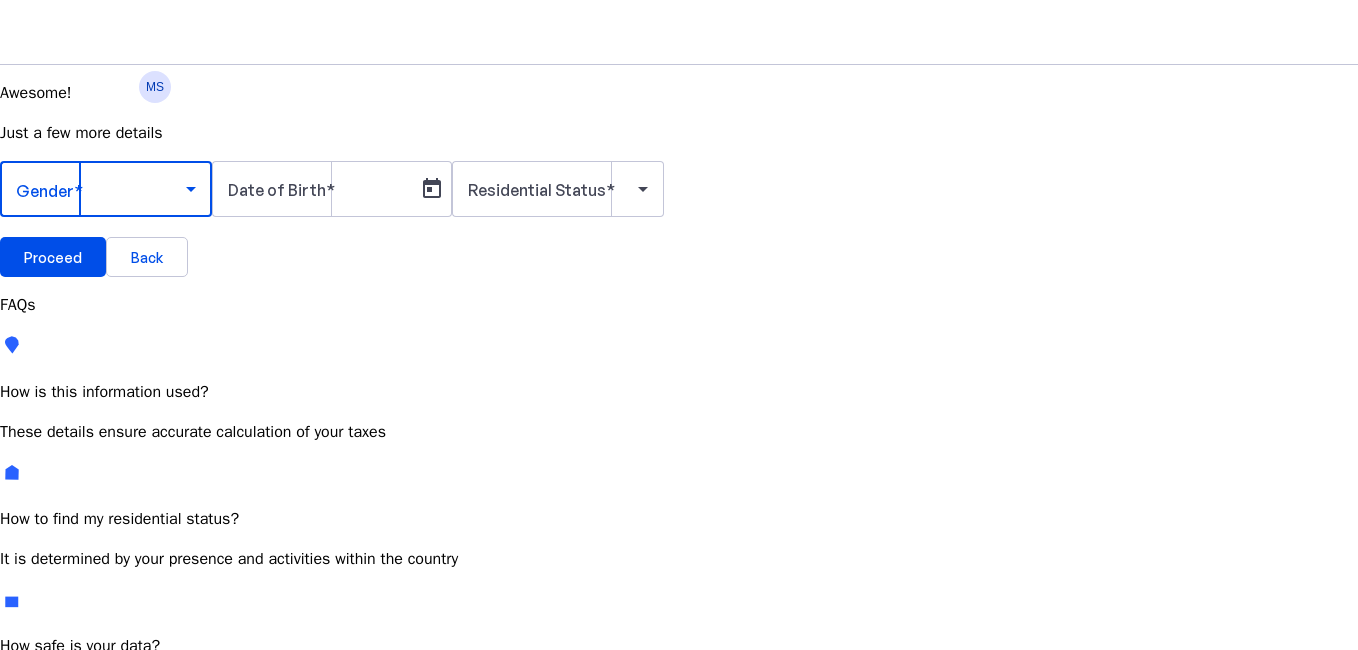 click at bounding box center [101, 189] 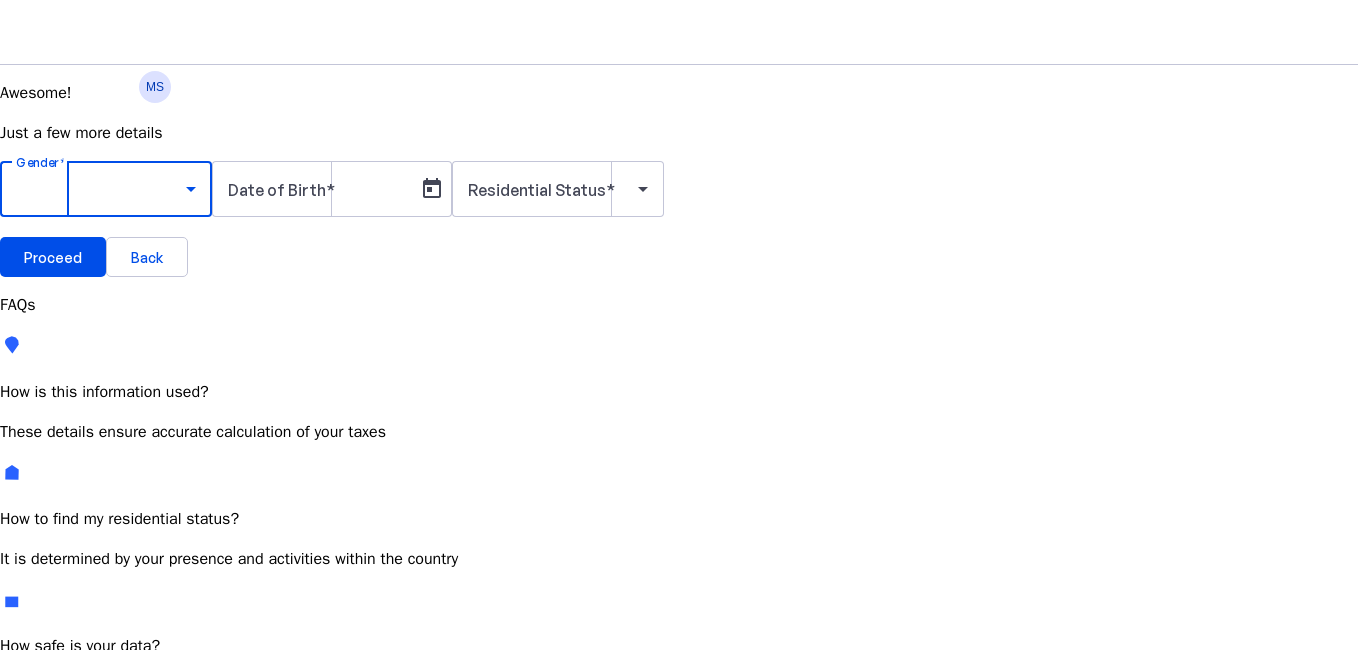 click on "Female" at bounding box center [154, 795] 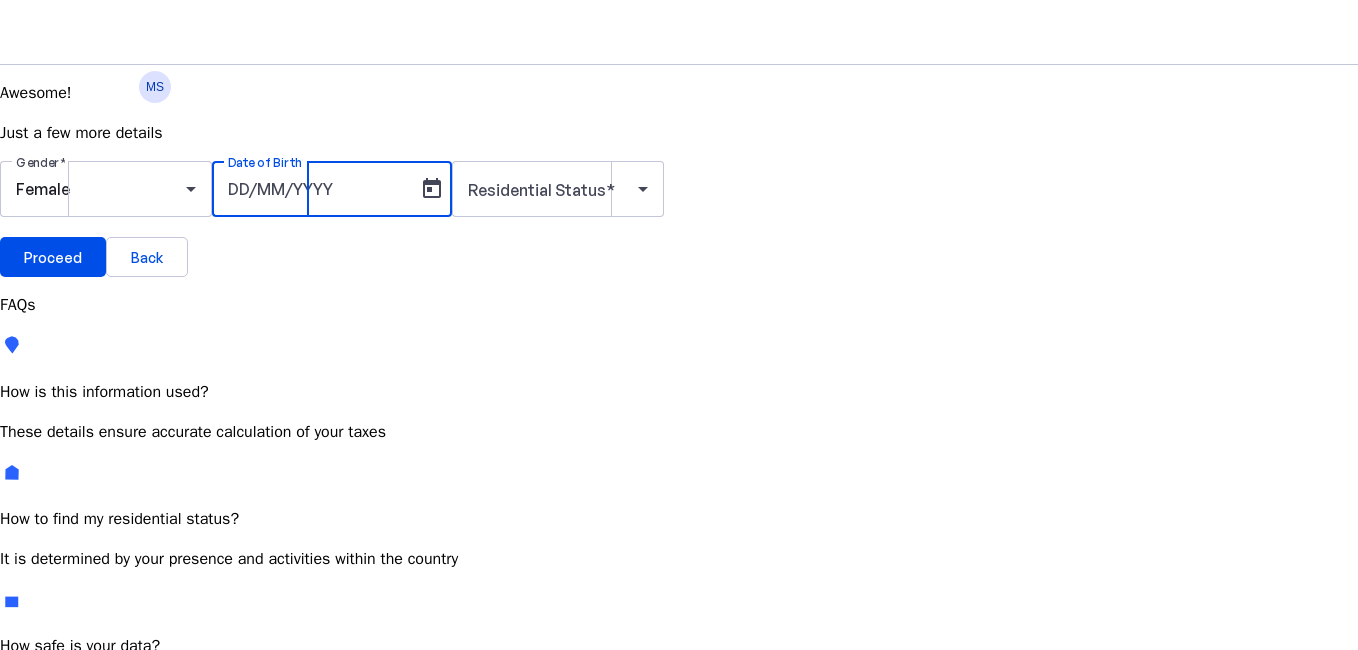 click on "Date of Birth" at bounding box center [318, 189] 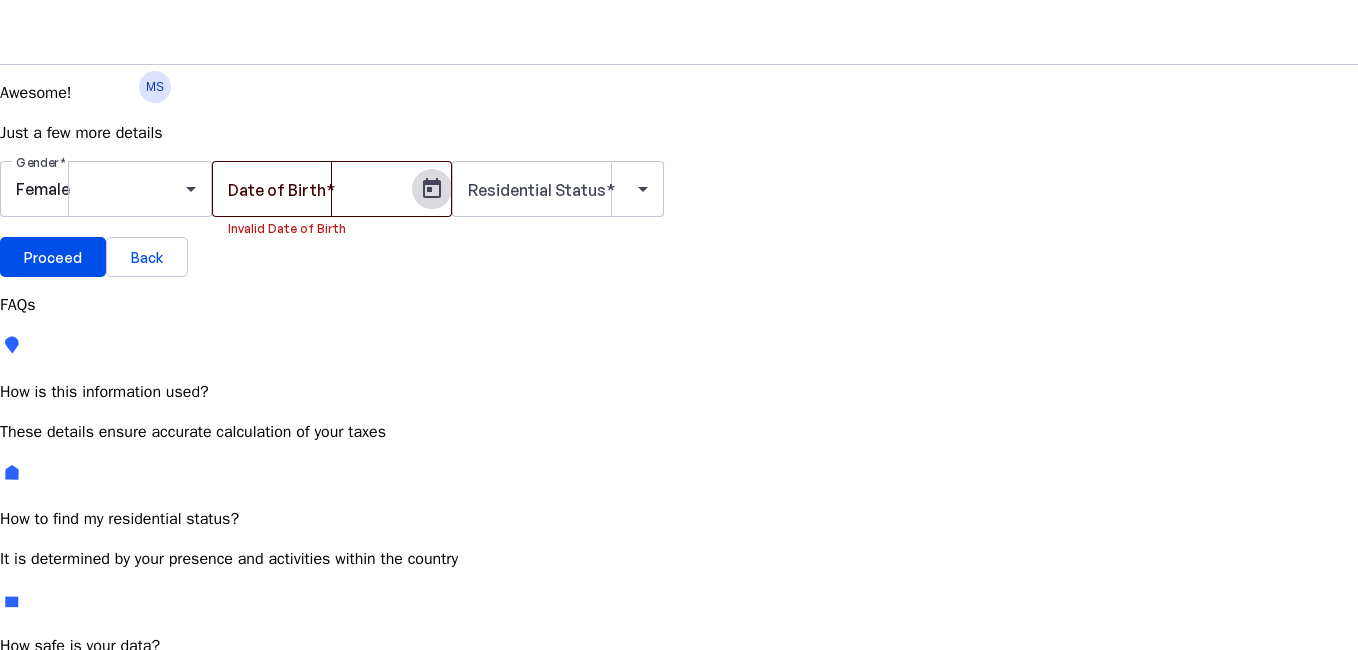 click at bounding box center (432, 189) 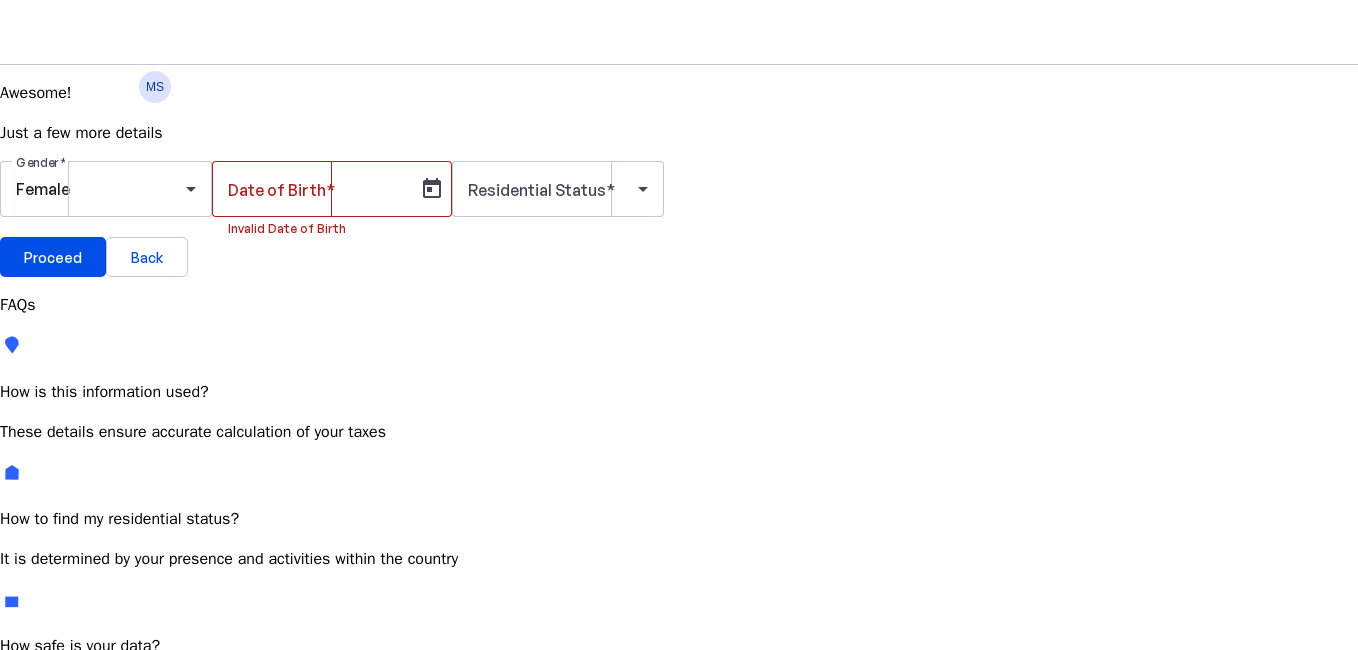 click on "[MONTH] [YEAR]" at bounding box center [147, 756] 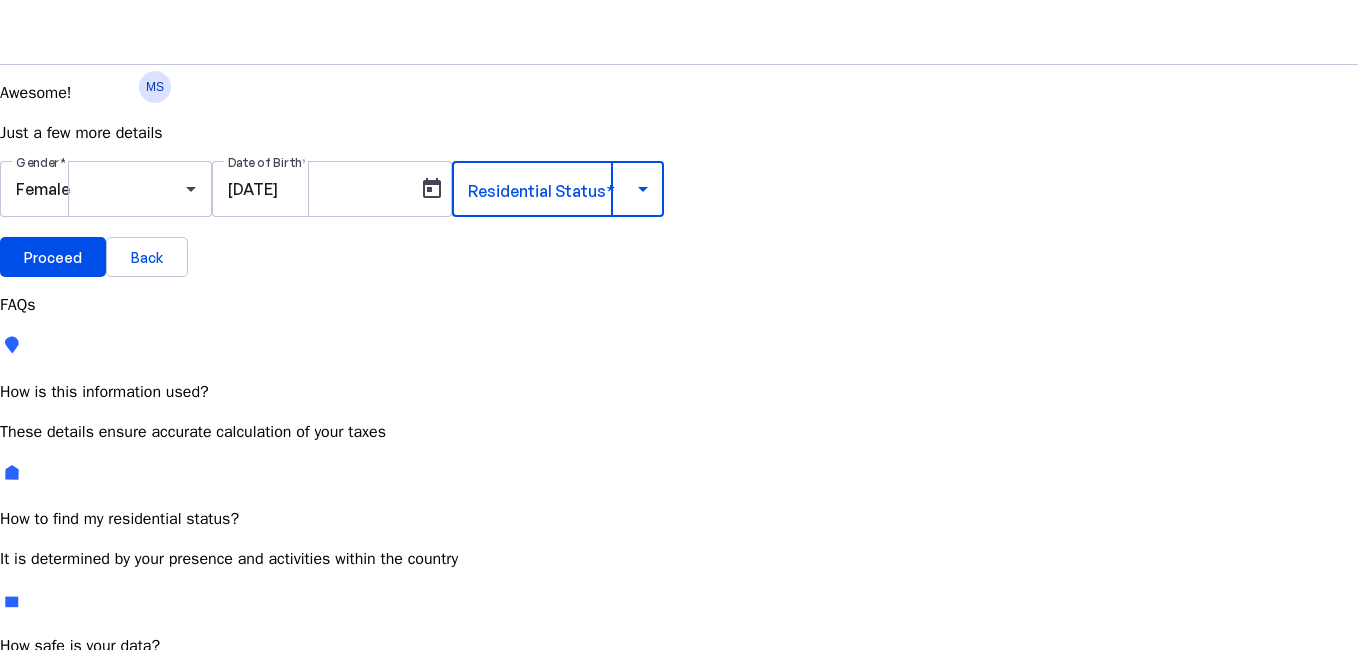 click at bounding box center (553, 189) 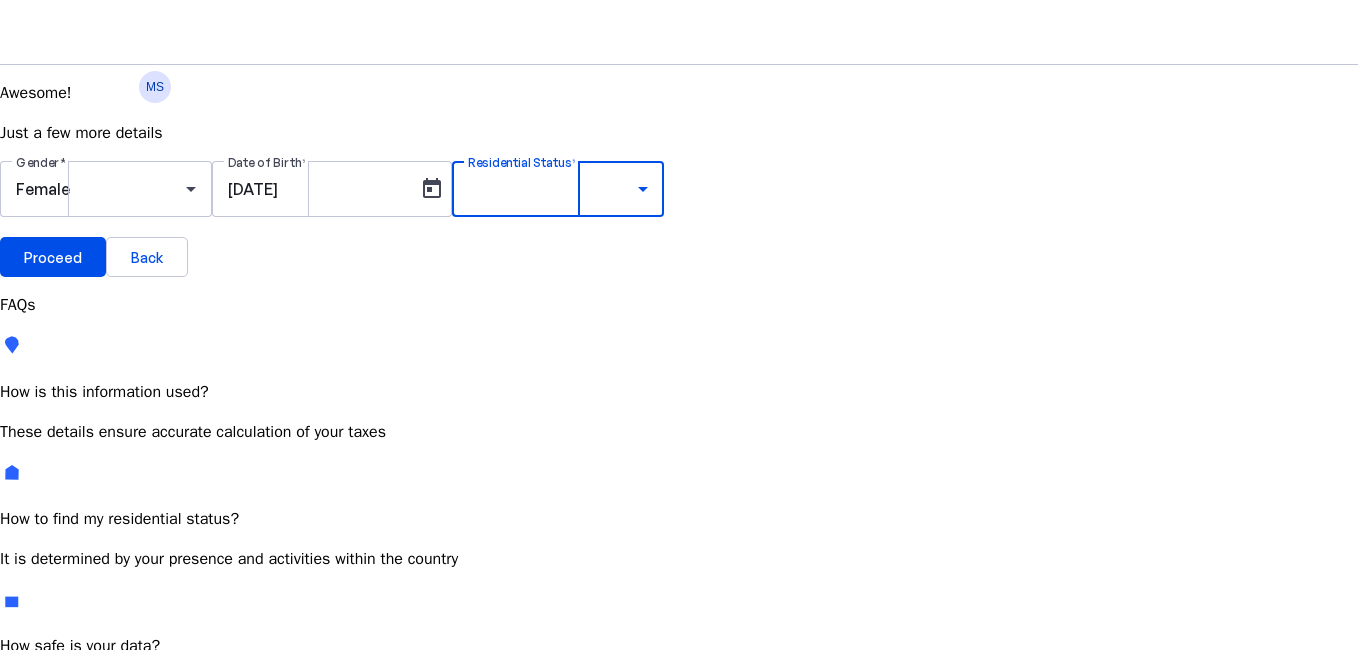 click on "Resident Most Common" at bounding box center [72, 766] 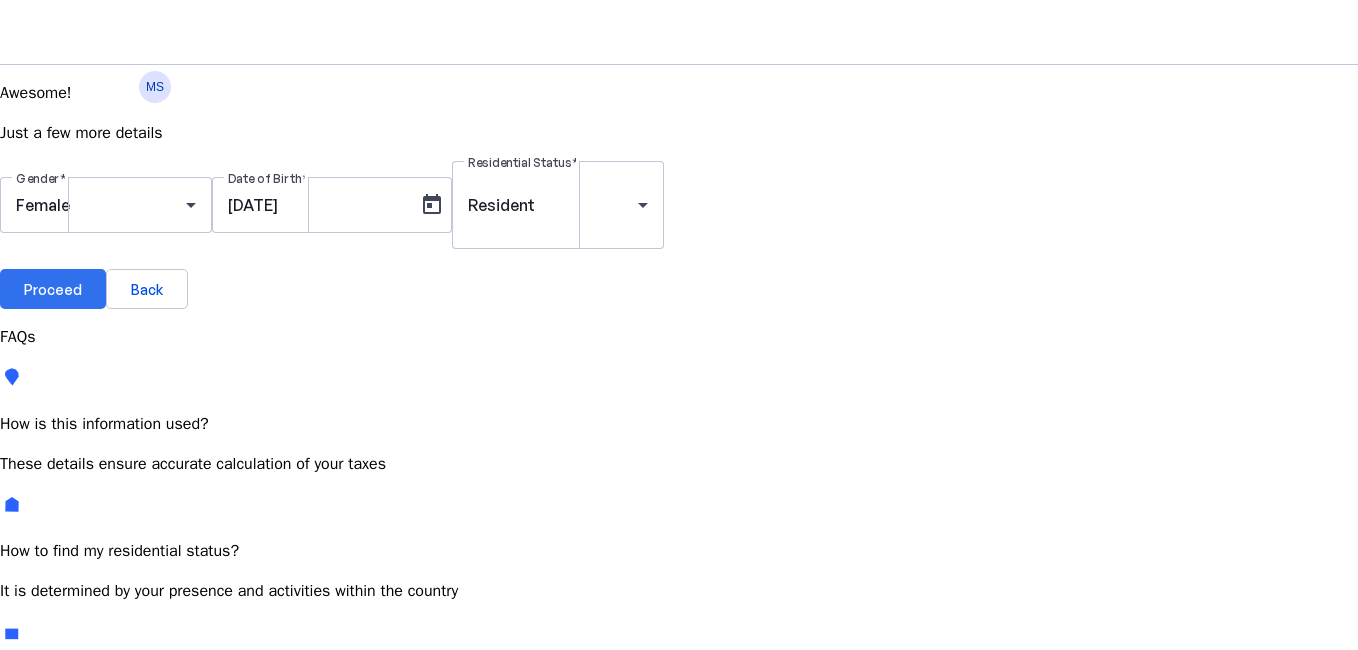 click on "Proceed" at bounding box center [53, 289] 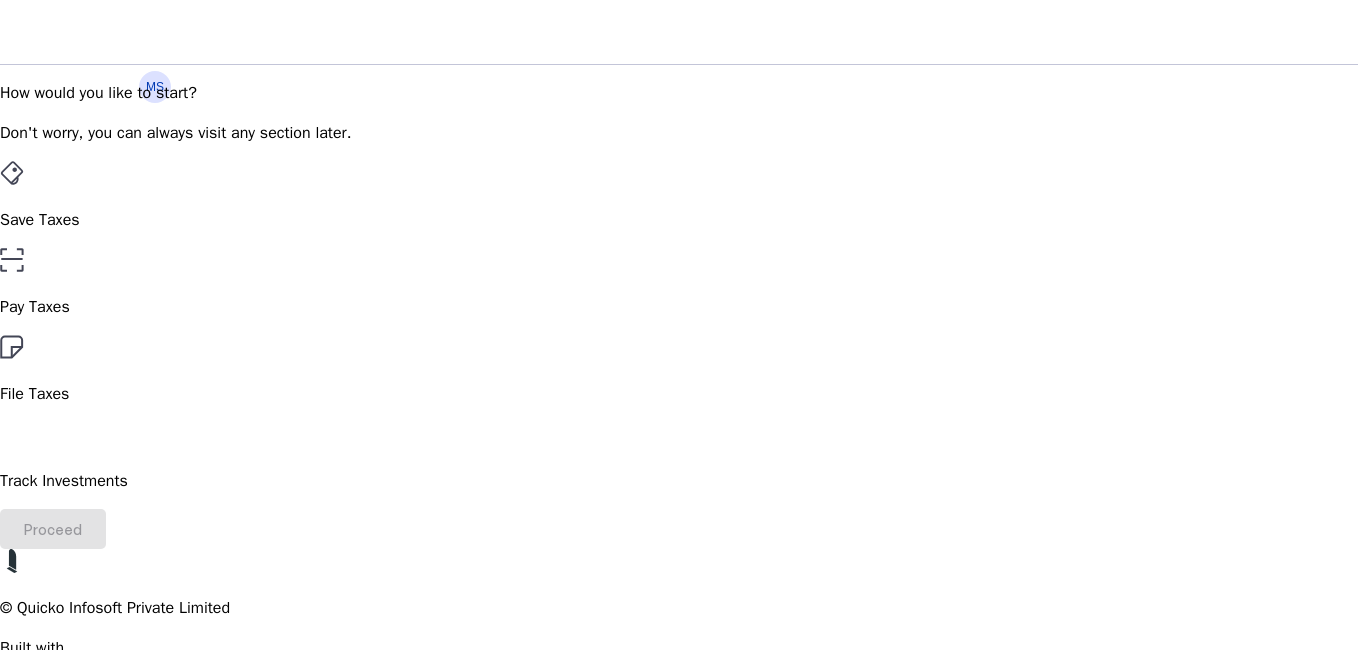 click on "Track Investments" at bounding box center [679, 220] 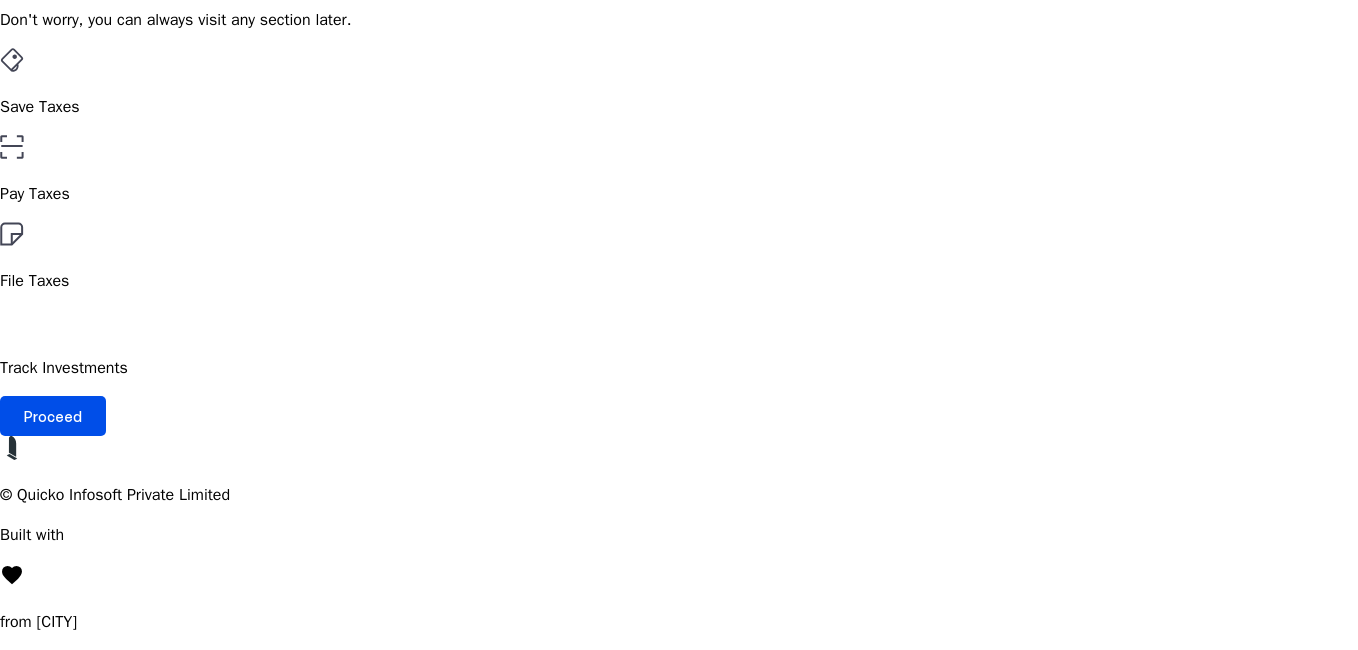 scroll, scrollTop: 117, scrollLeft: 0, axis: vertical 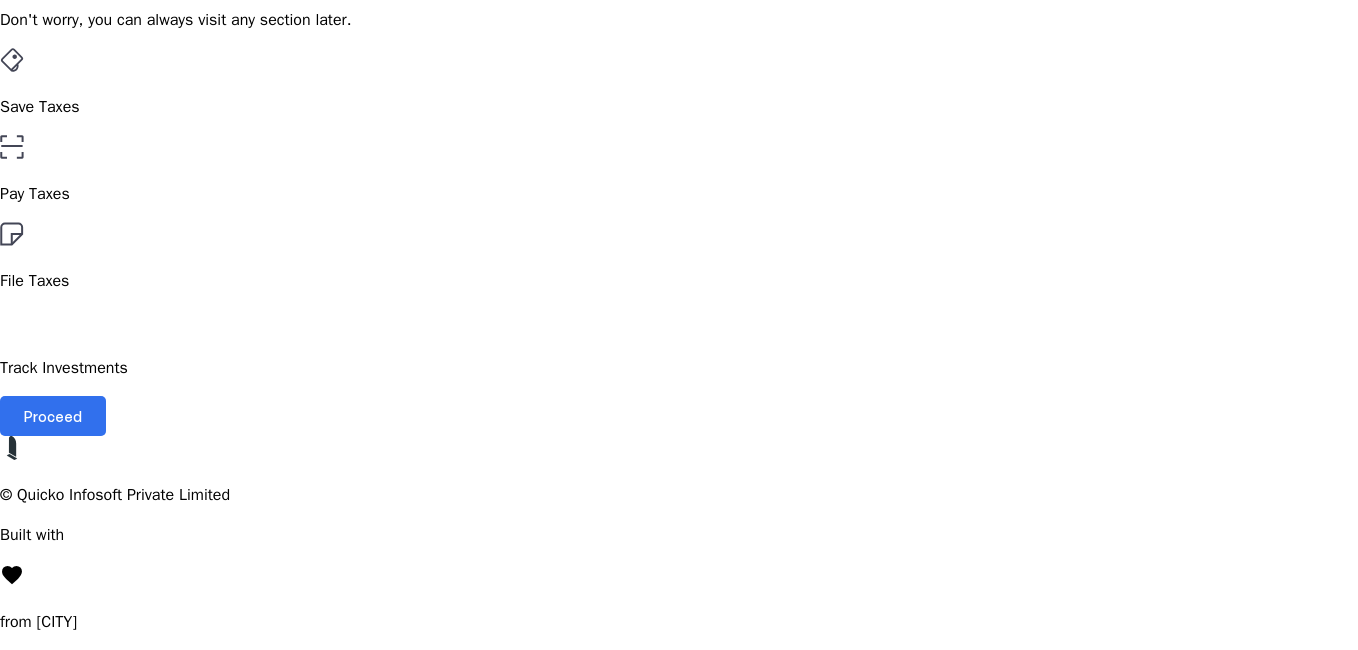 click on "Proceed" at bounding box center (53, 416) 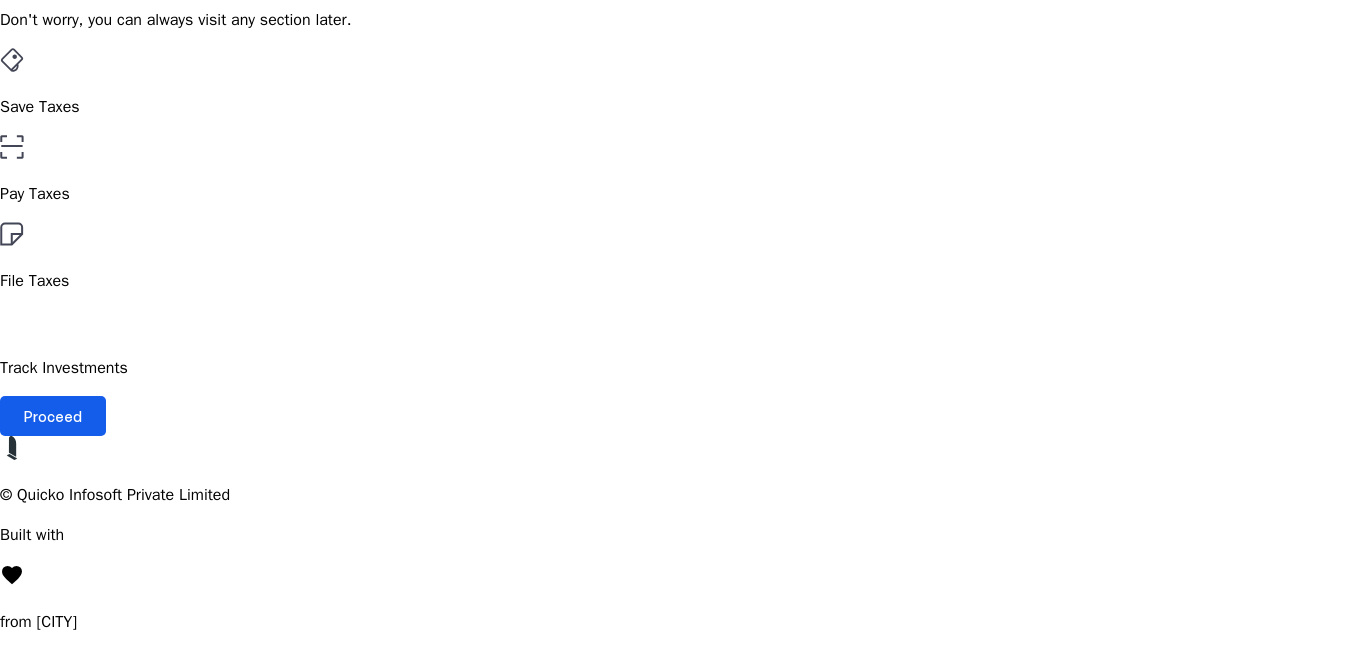 scroll, scrollTop: 0, scrollLeft: 0, axis: both 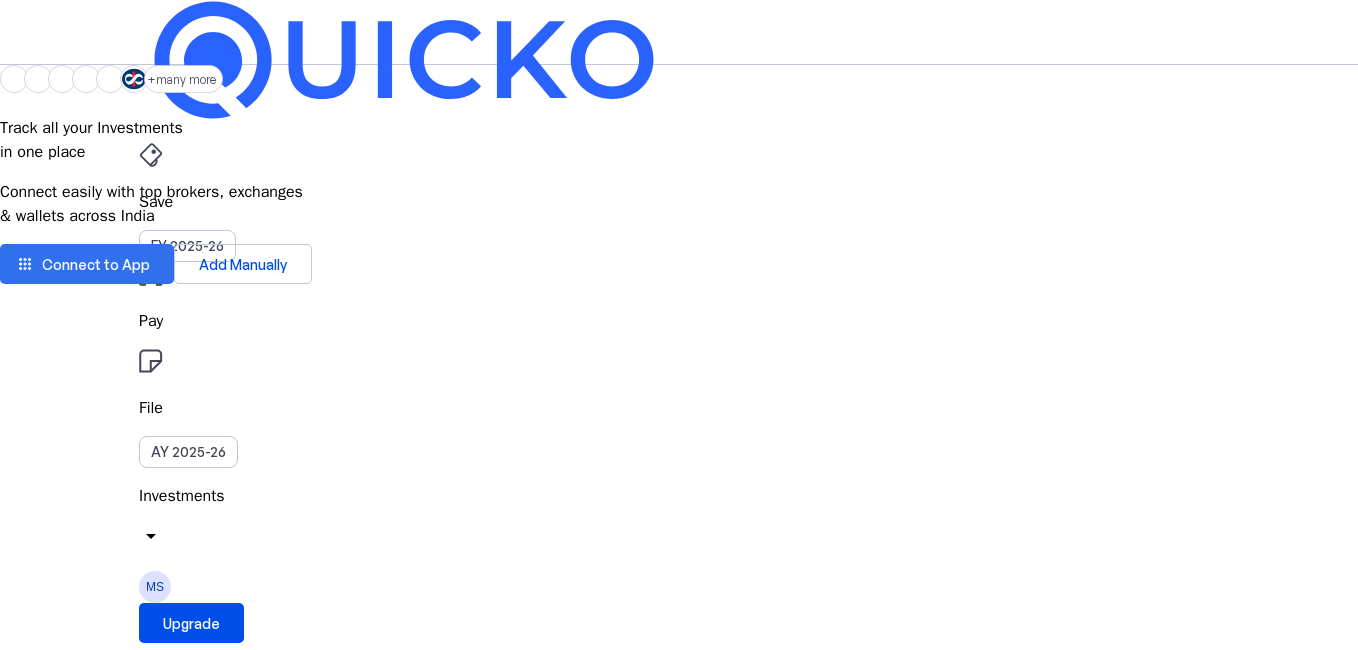 click on "Connect to App" at bounding box center (96, 264) 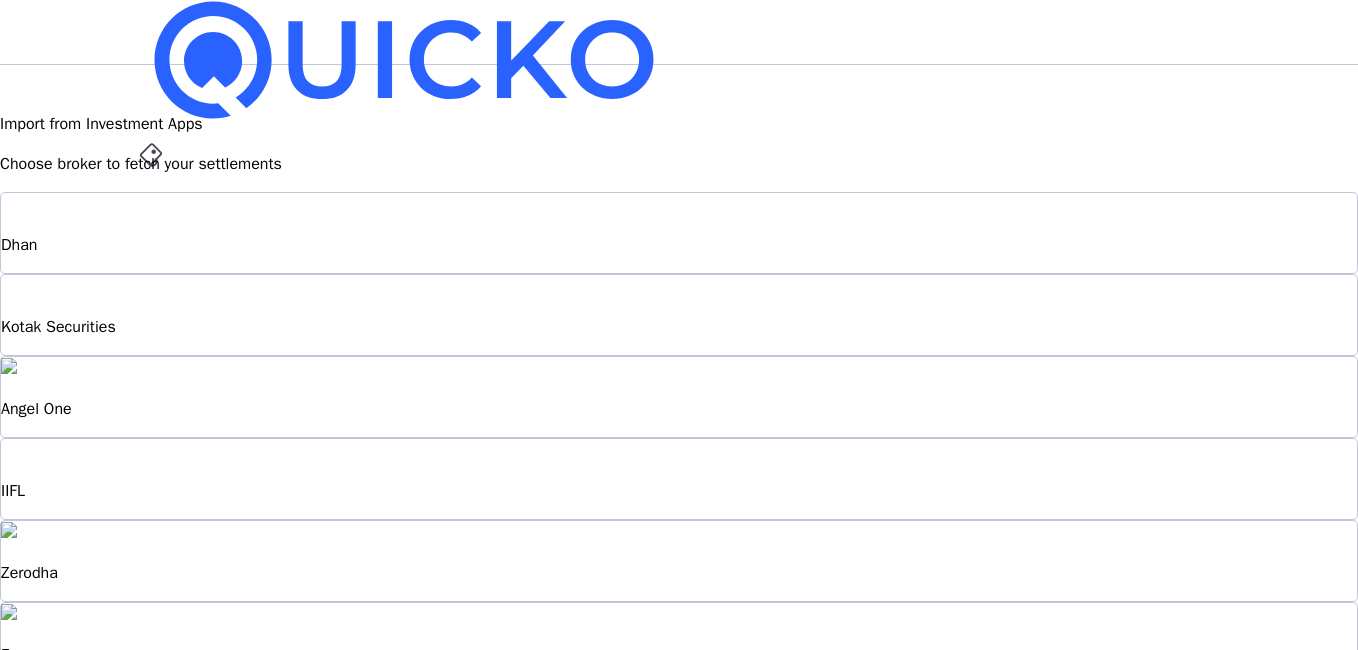 click on "Dhan" at bounding box center [679, 233] 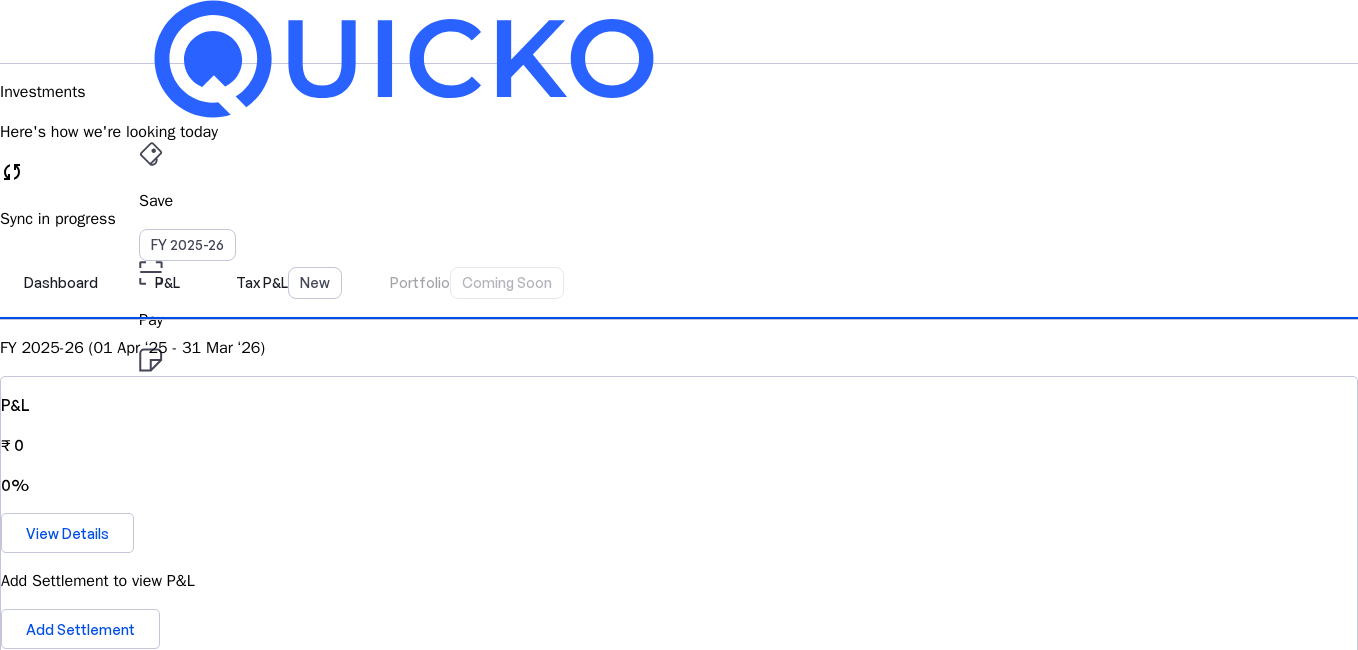 scroll, scrollTop: 0, scrollLeft: 0, axis: both 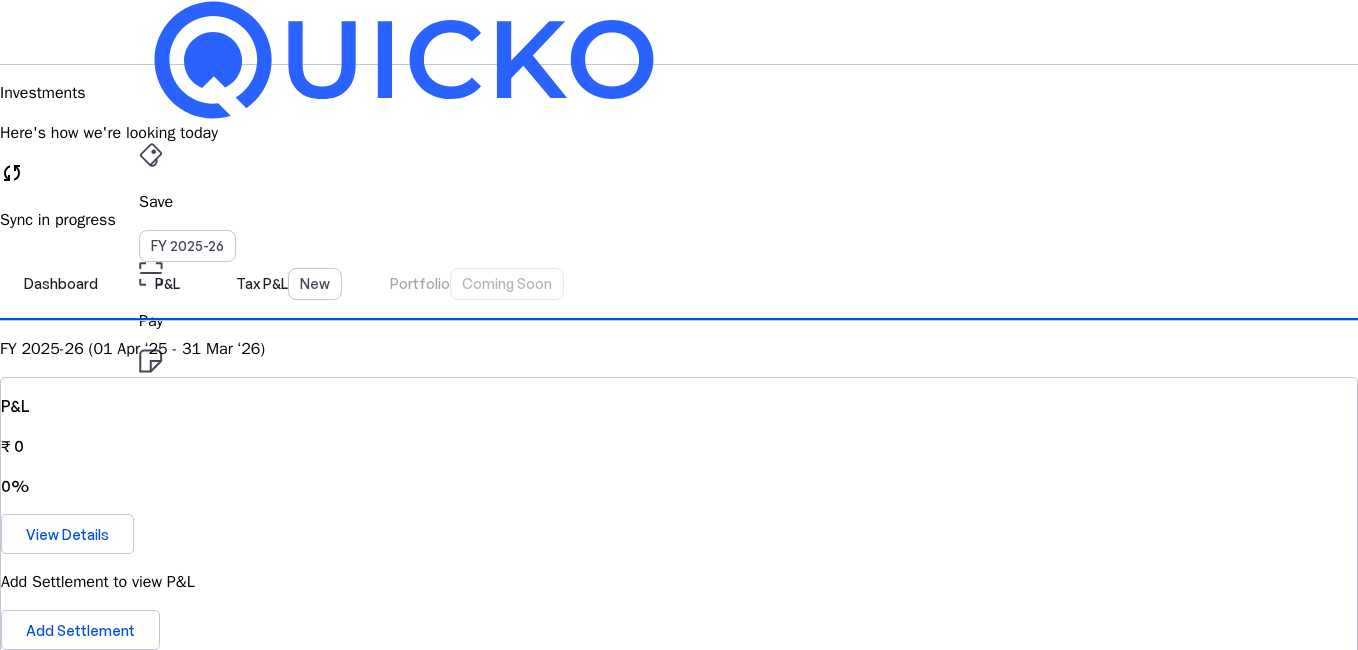 click on "AY 2025-26" at bounding box center (188, 452) 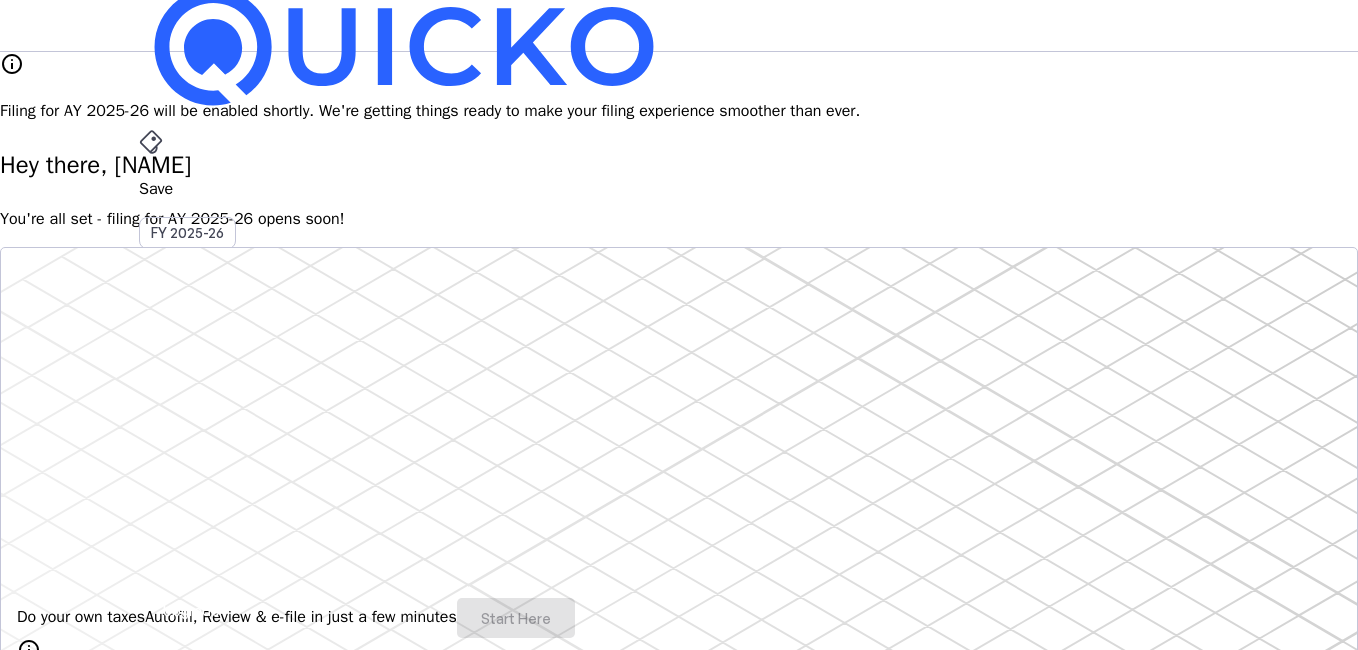scroll, scrollTop: 0, scrollLeft: 0, axis: both 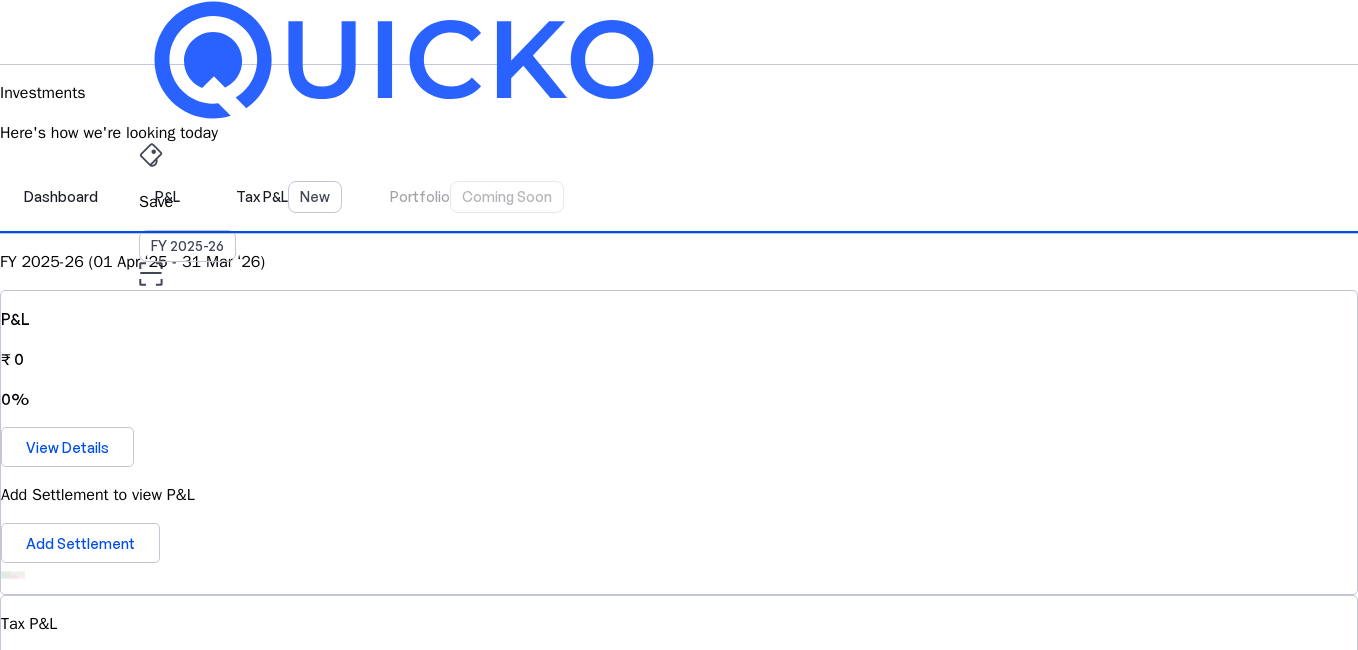 click on "FY 2025-26 (01 Apr ‘25 - 31 Mar ‘26)" at bounding box center (679, 262) 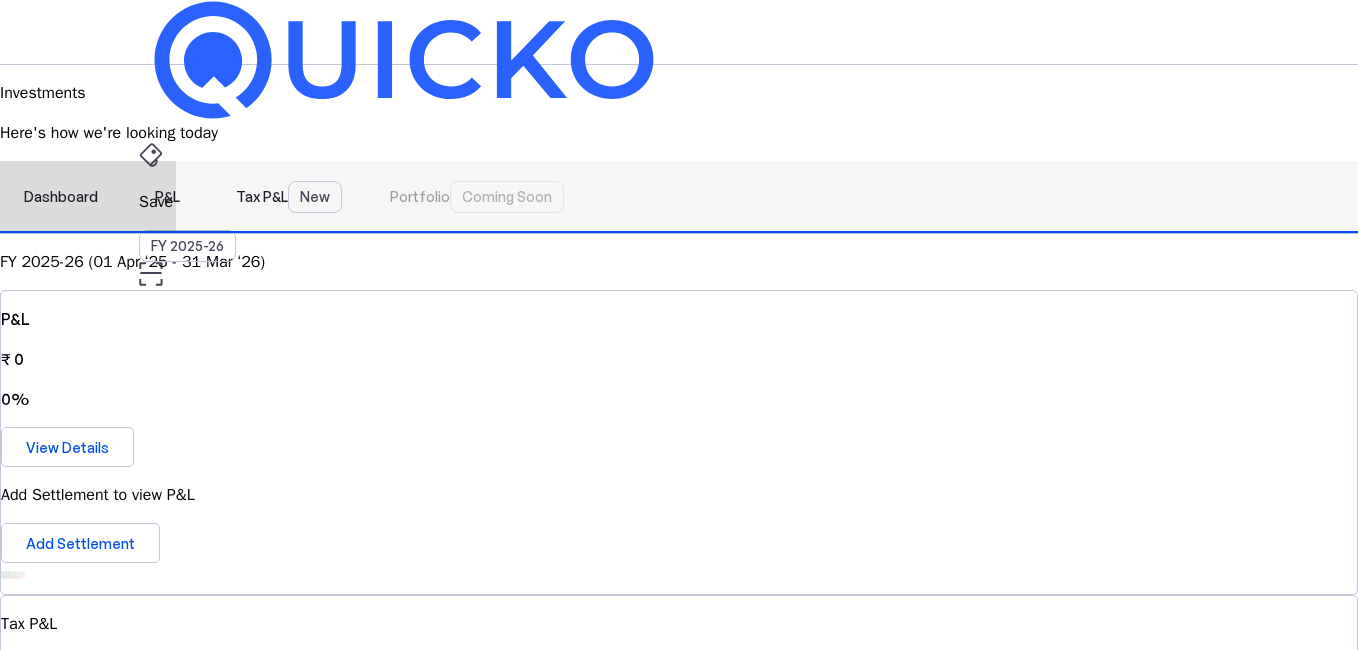 click on "Dashboard" at bounding box center (61, 197) 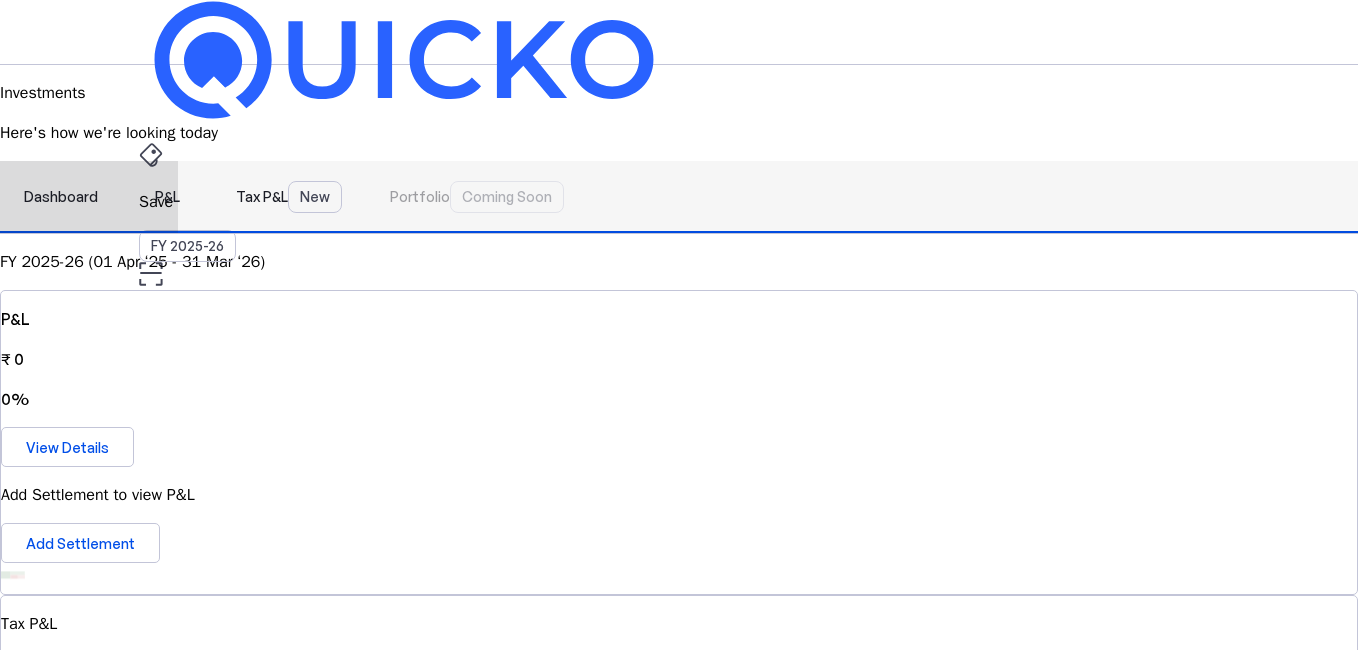 click on "P&L" at bounding box center (167, 197) 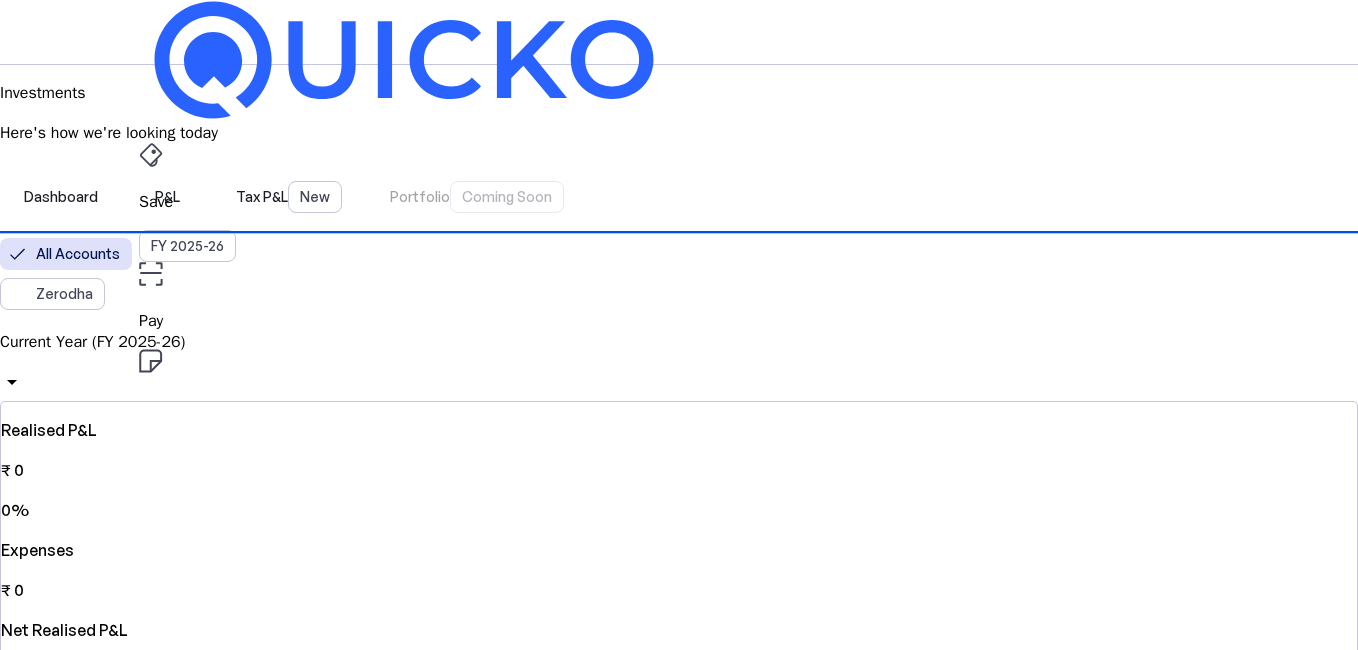 click on "arrow_drop_down" at bounding box center [12, 382] 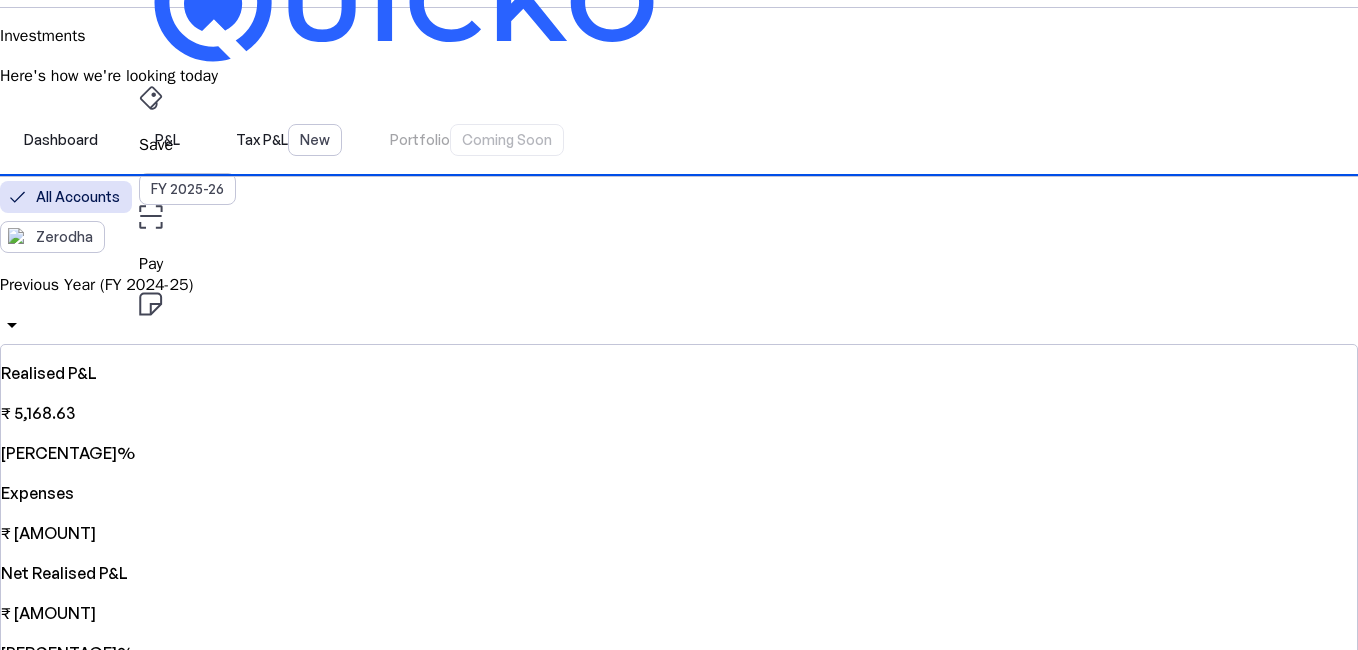 scroll, scrollTop: 56, scrollLeft: 0, axis: vertical 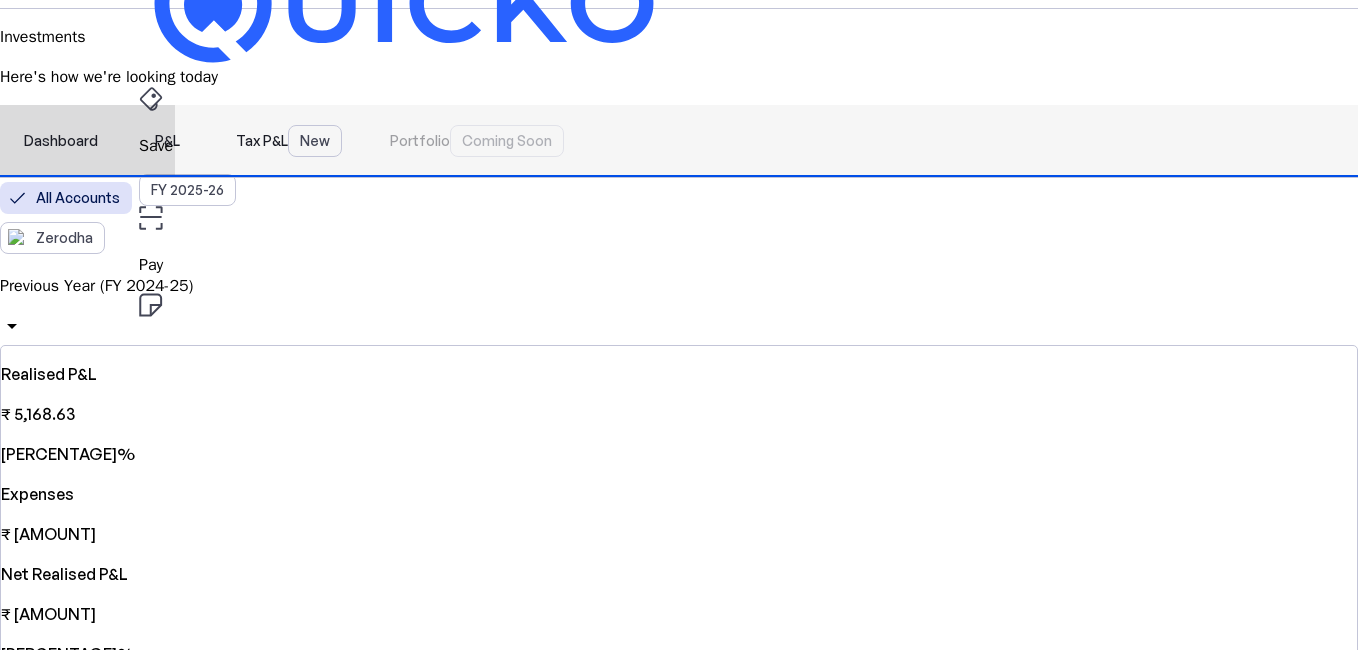 click on "Dashboard" at bounding box center [61, 141] 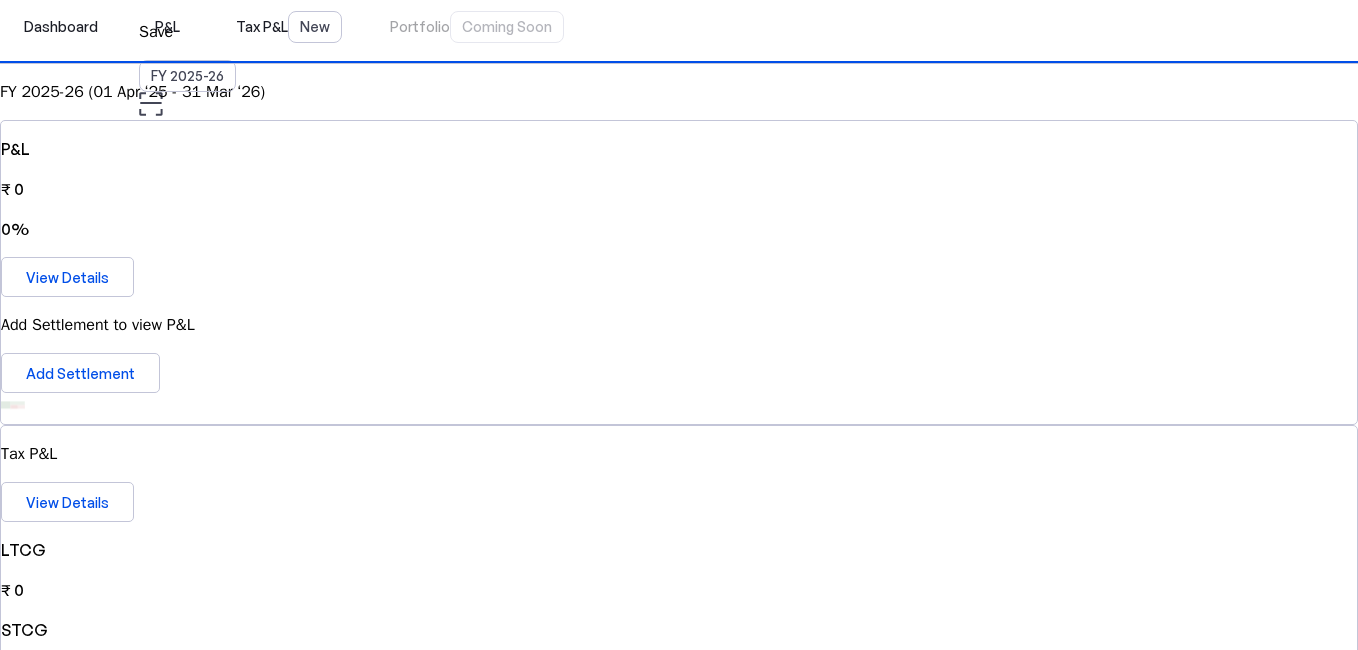 scroll, scrollTop: 0, scrollLeft: 0, axis: both 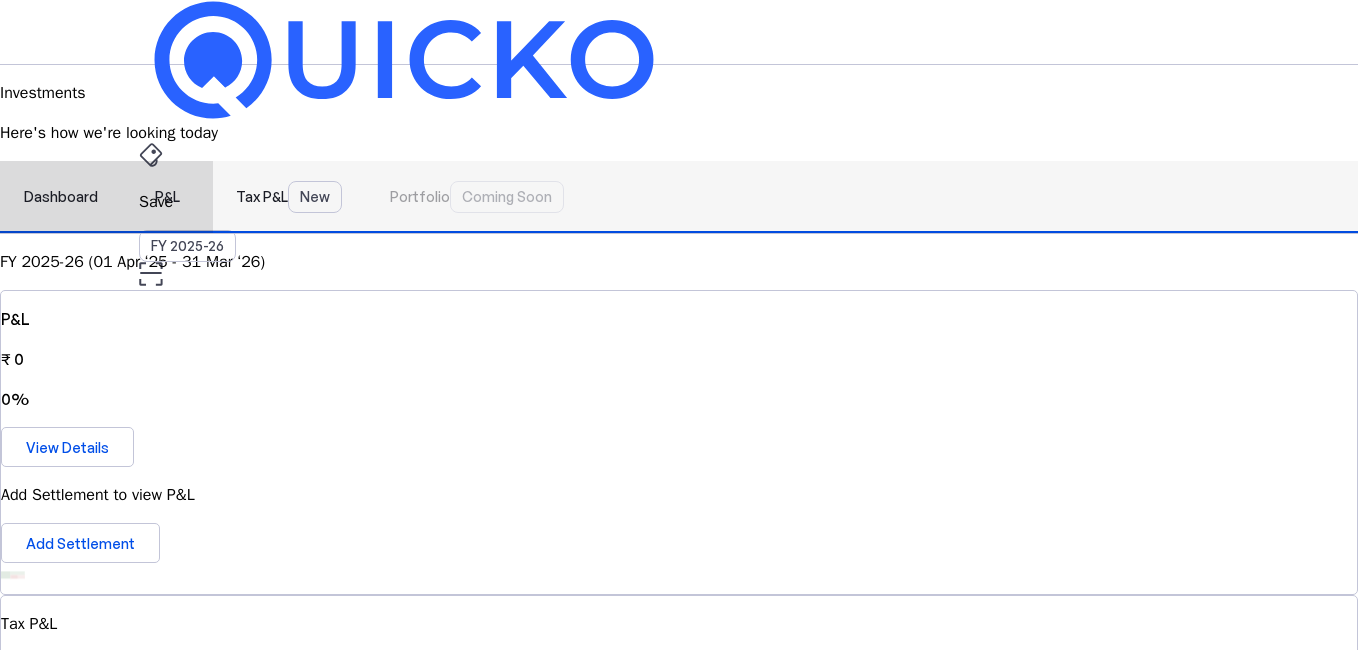 click on "Tax P&L  New" at bounding box center [289, 197] 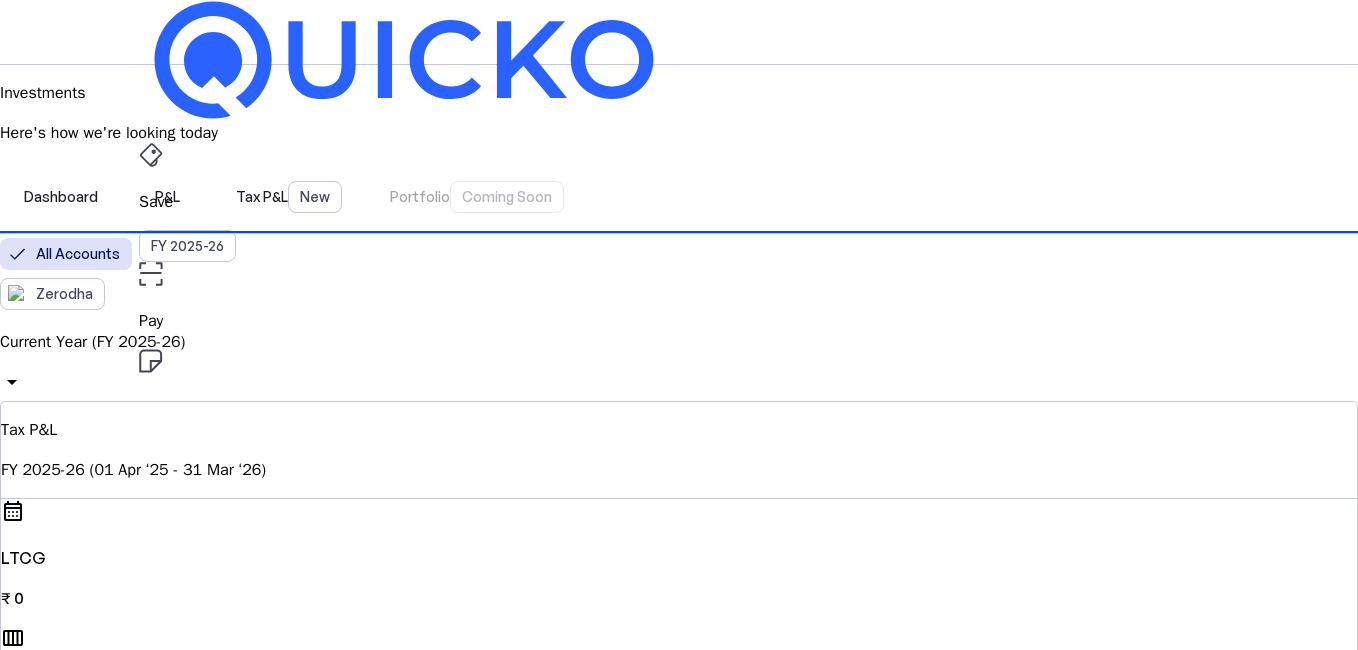 click on "arrow_drop_down" at bounding box center (12, 382) 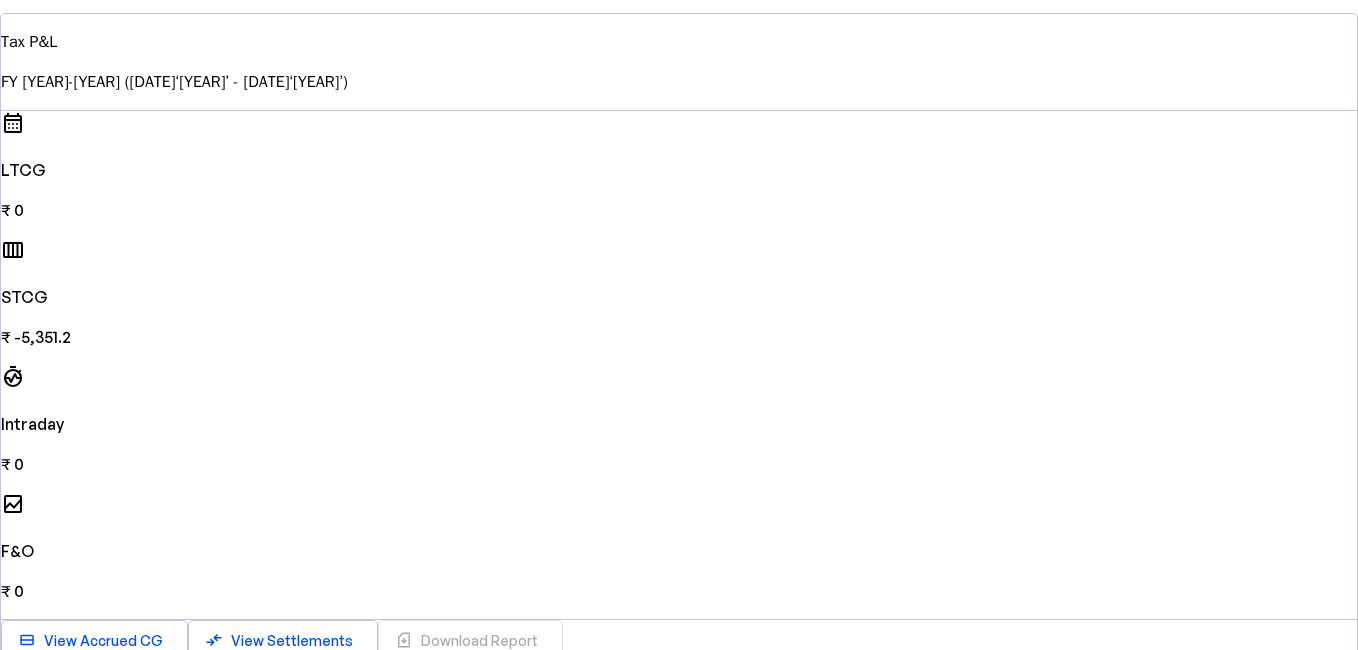 scroll, scrollTop: 389, scrollLeft: 0, axis: vertical 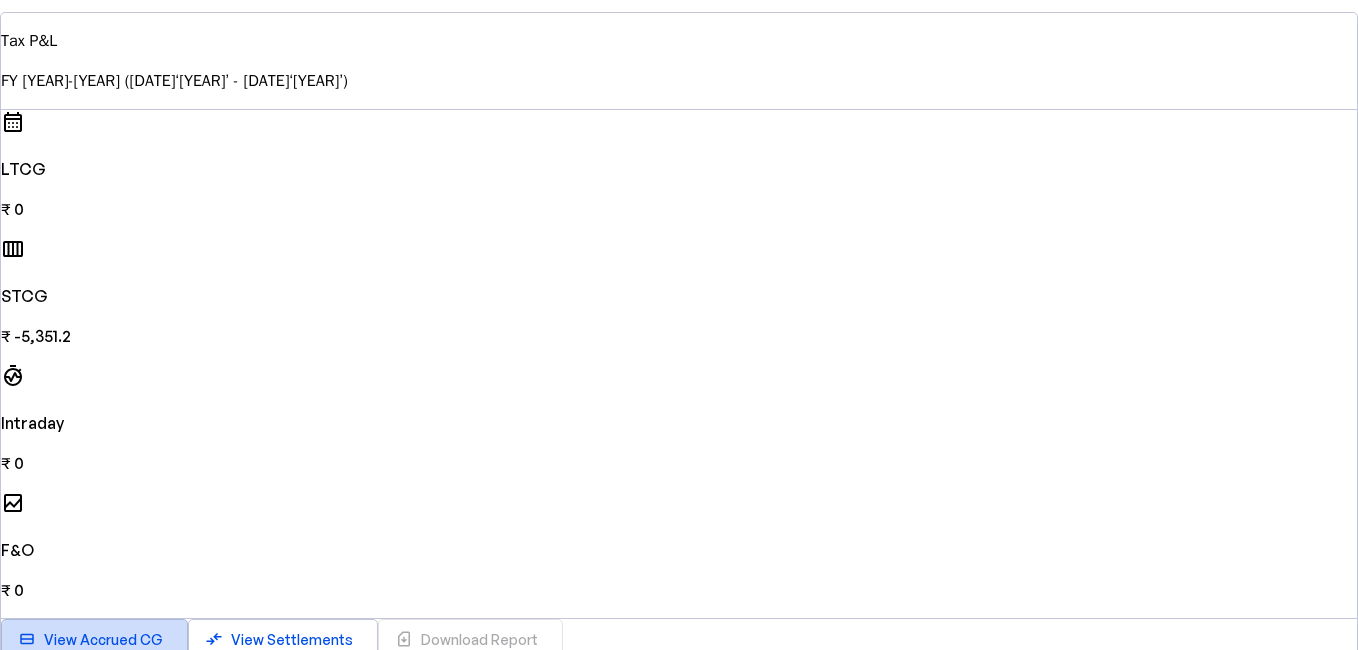 click on "View Accrued CG" at bounding box center [103, 639] 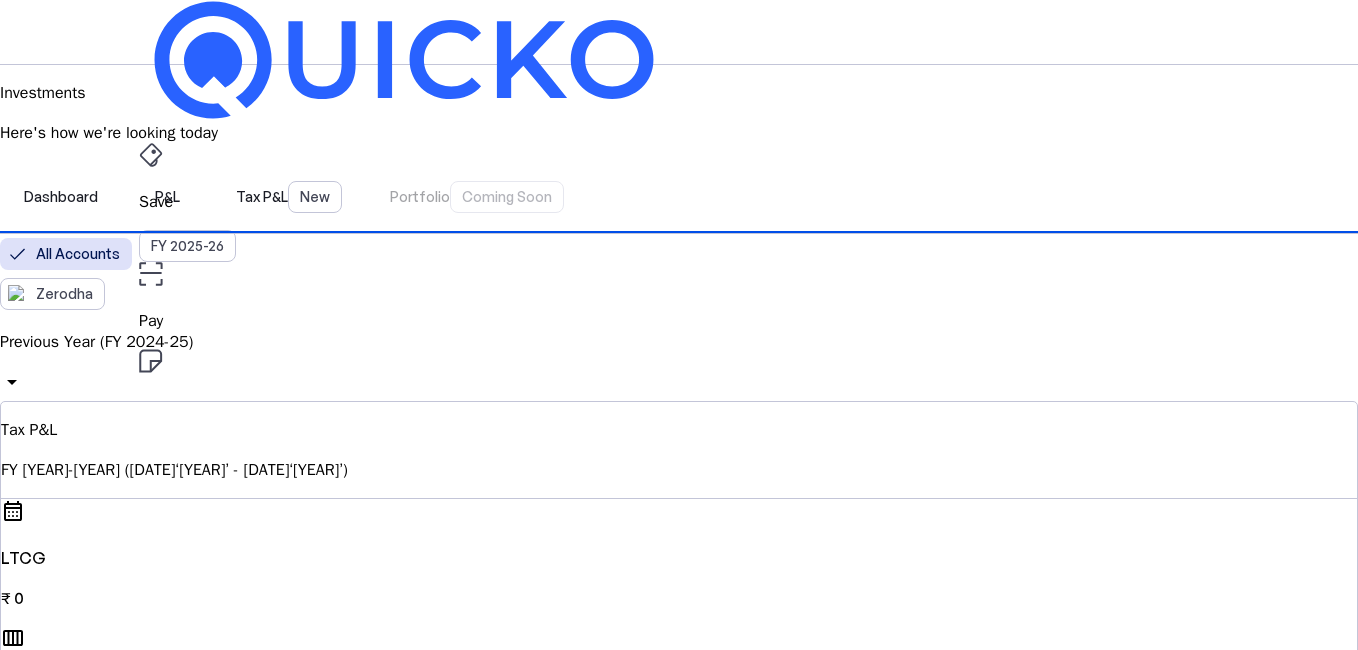 scroll, scrollTop: 0, scrollLeft: 0, axis: both 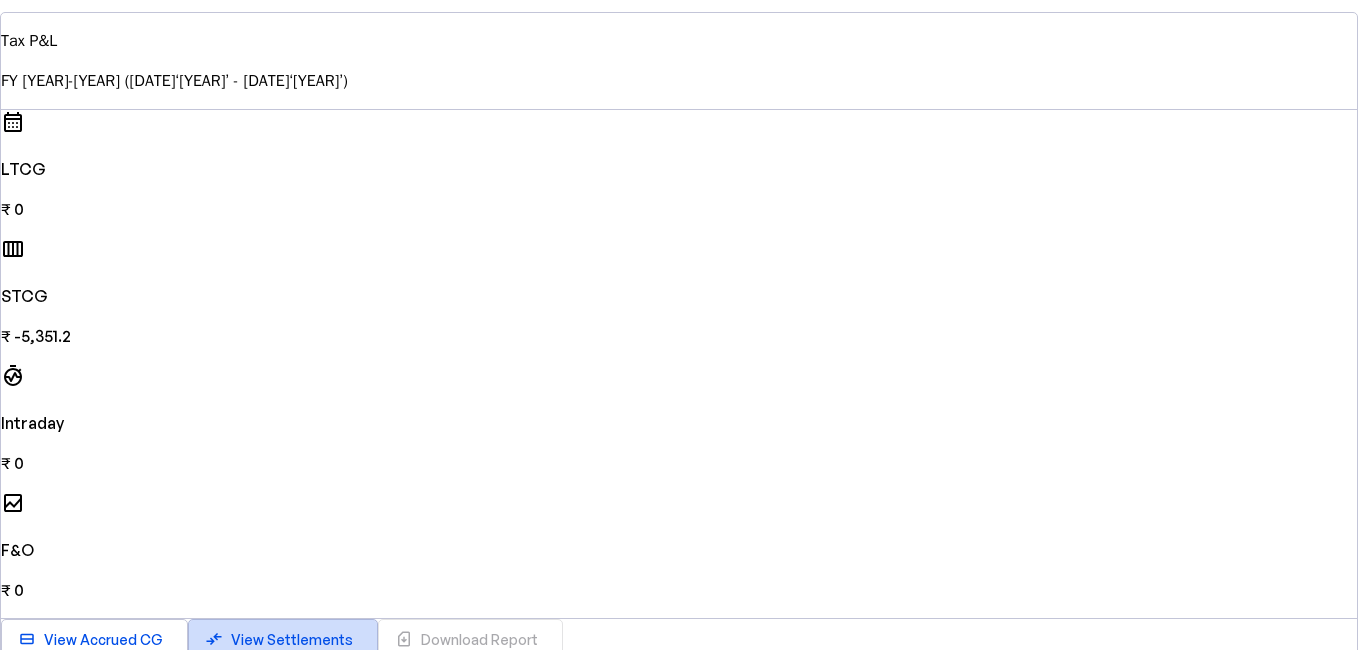 click on "View Settlements" at bounding box center [292, 639] 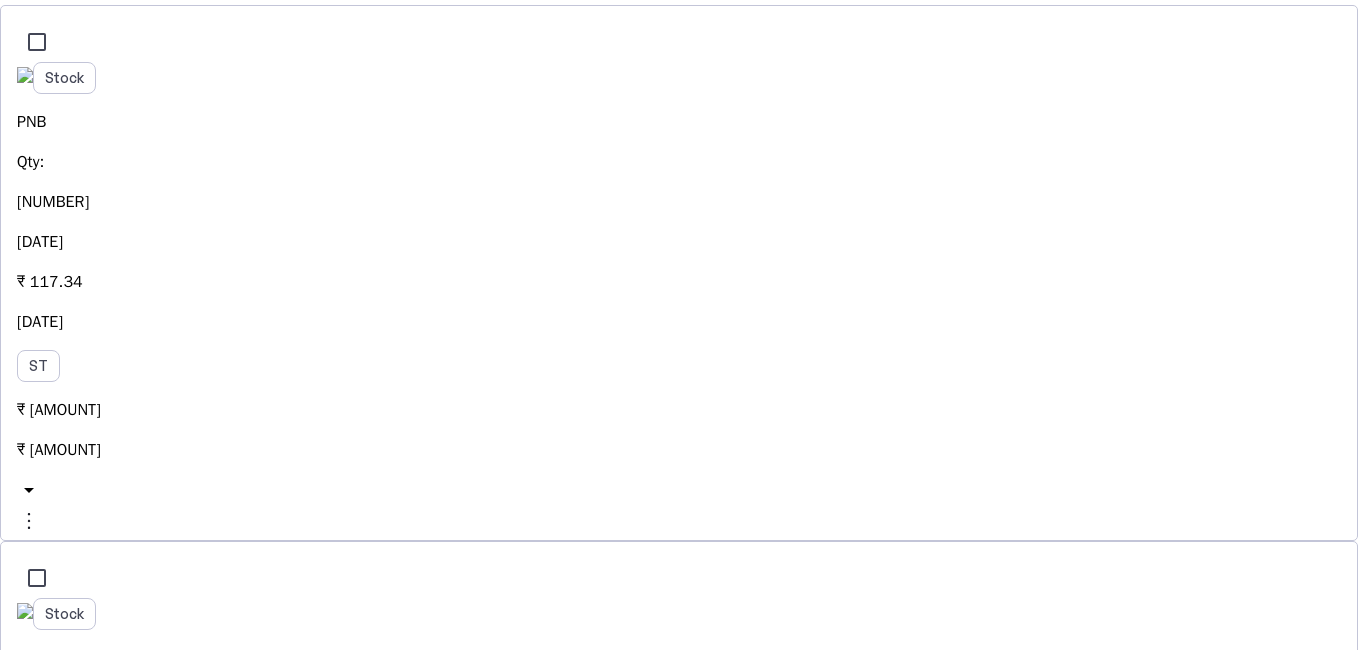 scroll, scrollTop: 1114, scrollLeft: 0, axis: vertical 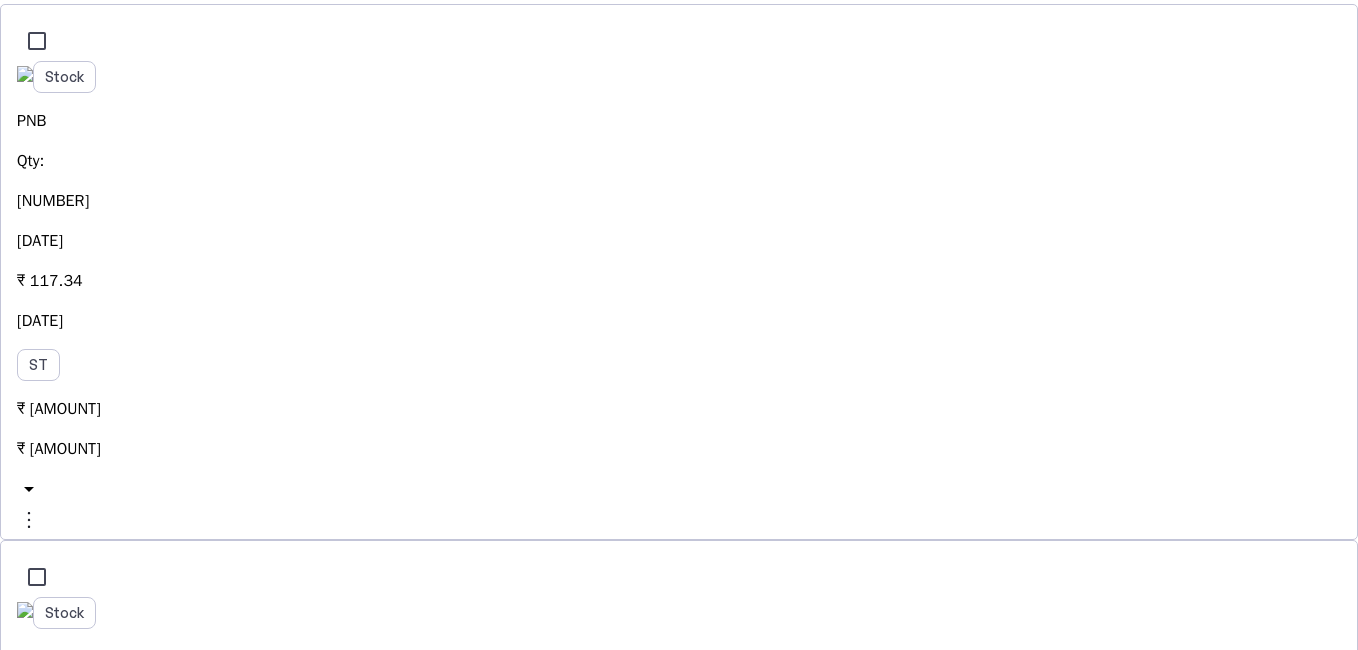 click at bounding box center (1022, 5488) 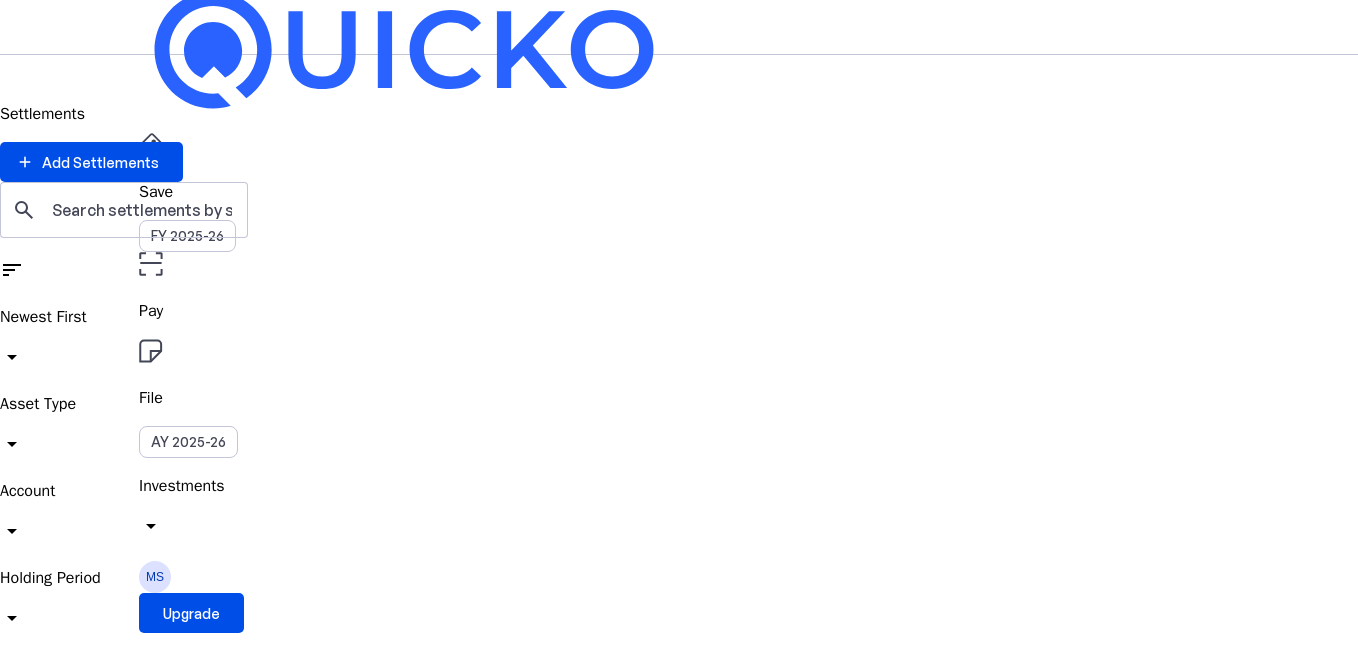 scroll, scrollTop: 0, scrollLeft: 0, axis: both 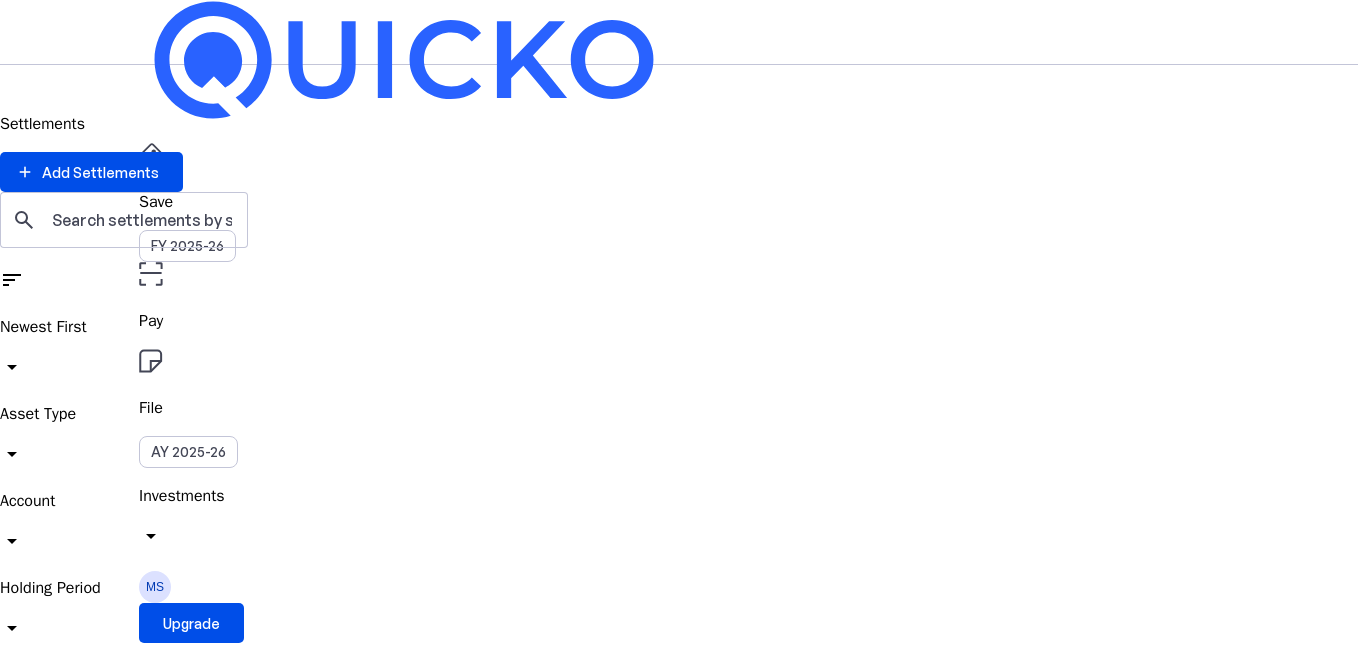 click on "arrow_drop_down" at bounding box center (151, 536) 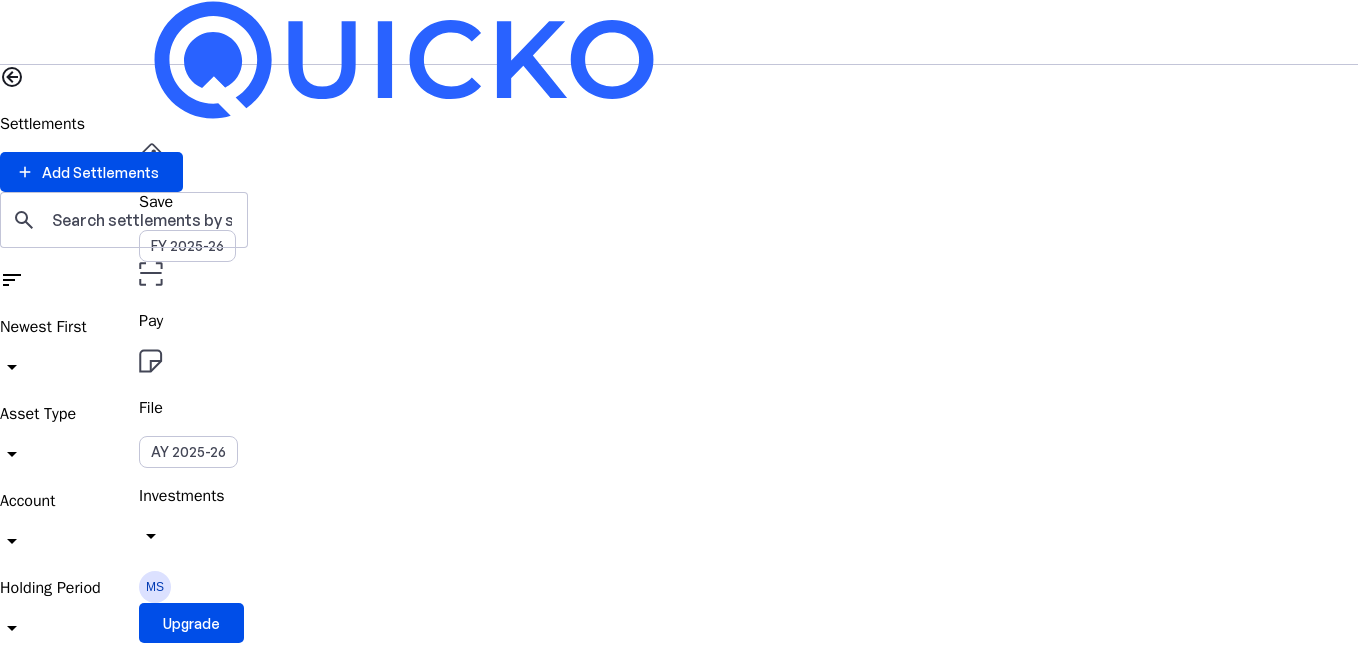 click at bounding box center [679, 11733] 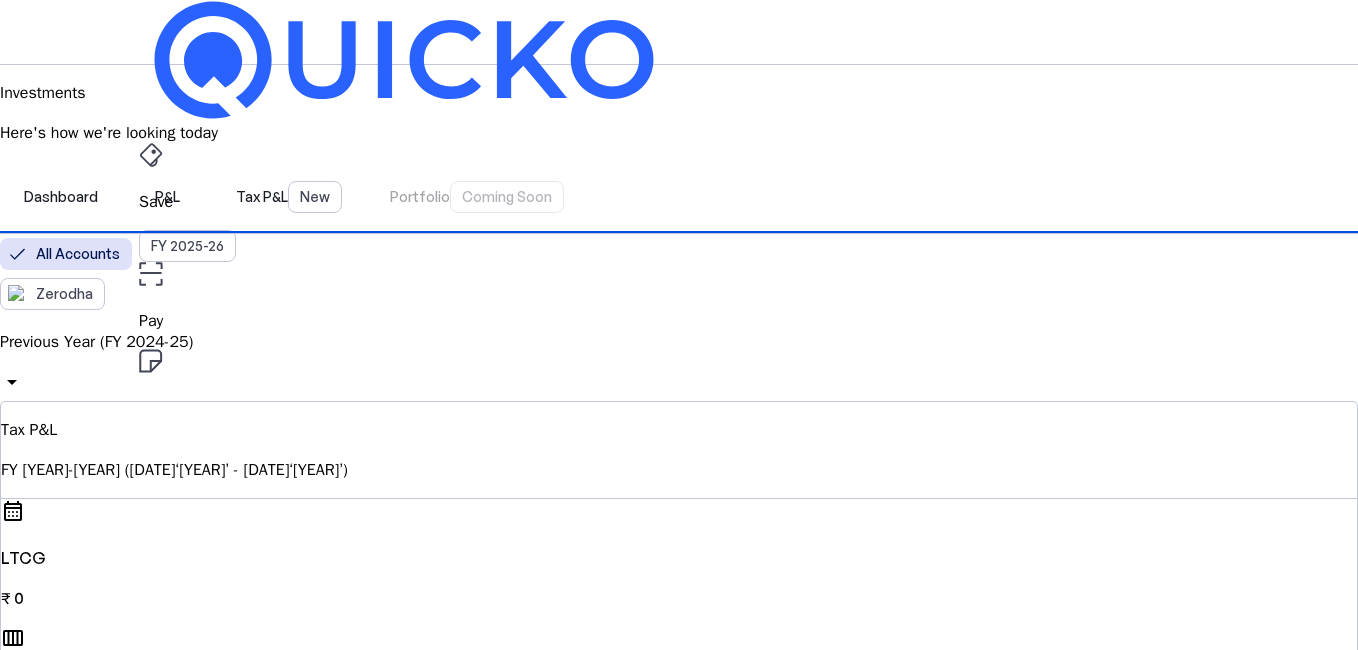 click on "arrow_drop_down" at bounding box center [151, 536] 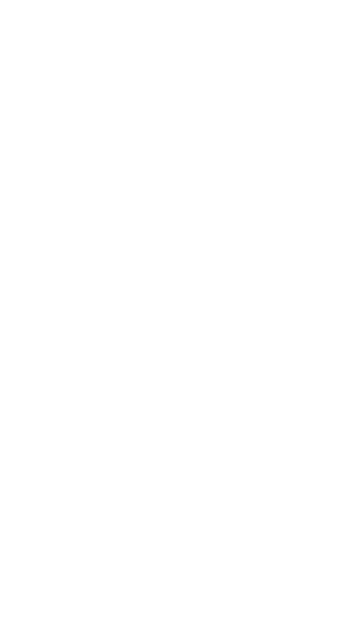 scroll, scrollTop: 0, scrollLeft: 0, axis: both 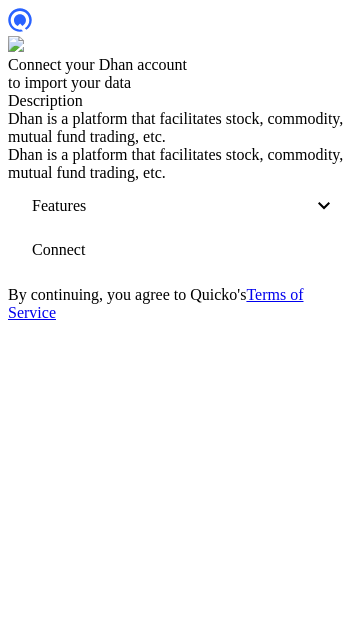 click at bounding box center (324, 206) 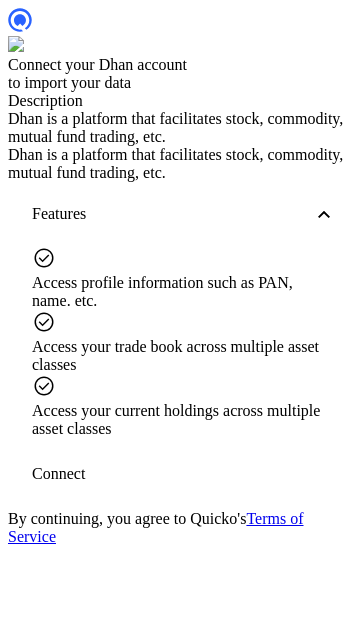 click on "Connect" at bounding box center (58, 474) 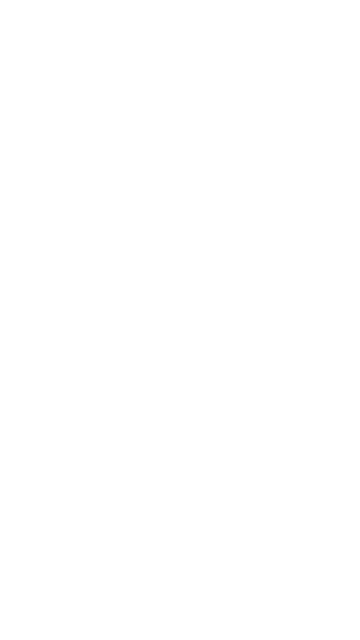 scroll, scrollTop: 0, scrollLeft: 0, axis: both 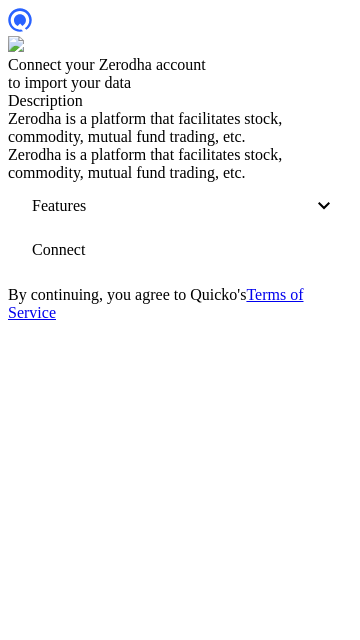click at bounding box center (324, 205) 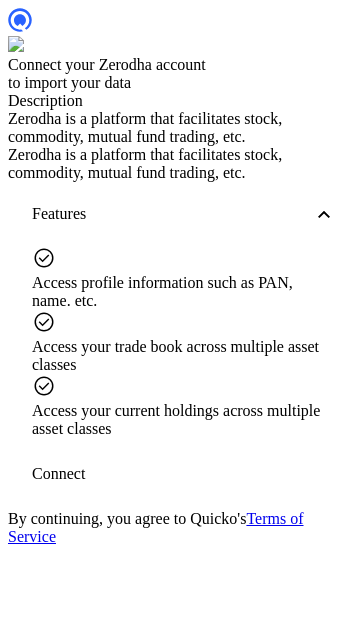 click at bounding box center [324, 214] 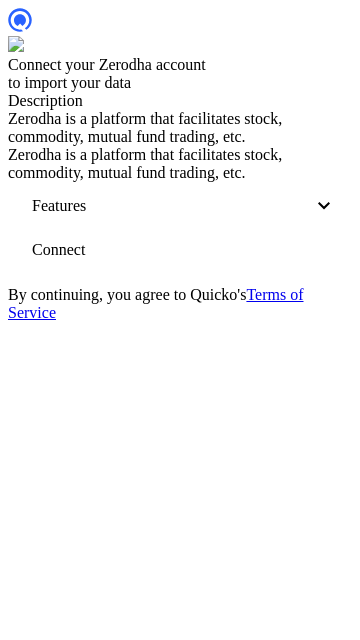 click on "Connect" at bounding box center [58, 250] 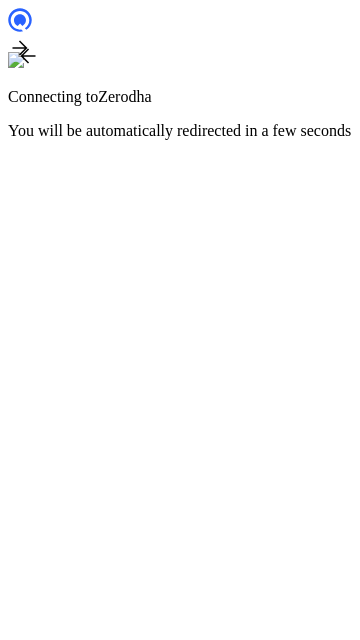 scroll, scrollTop: 0, scrollLeft: 0, axis: both 